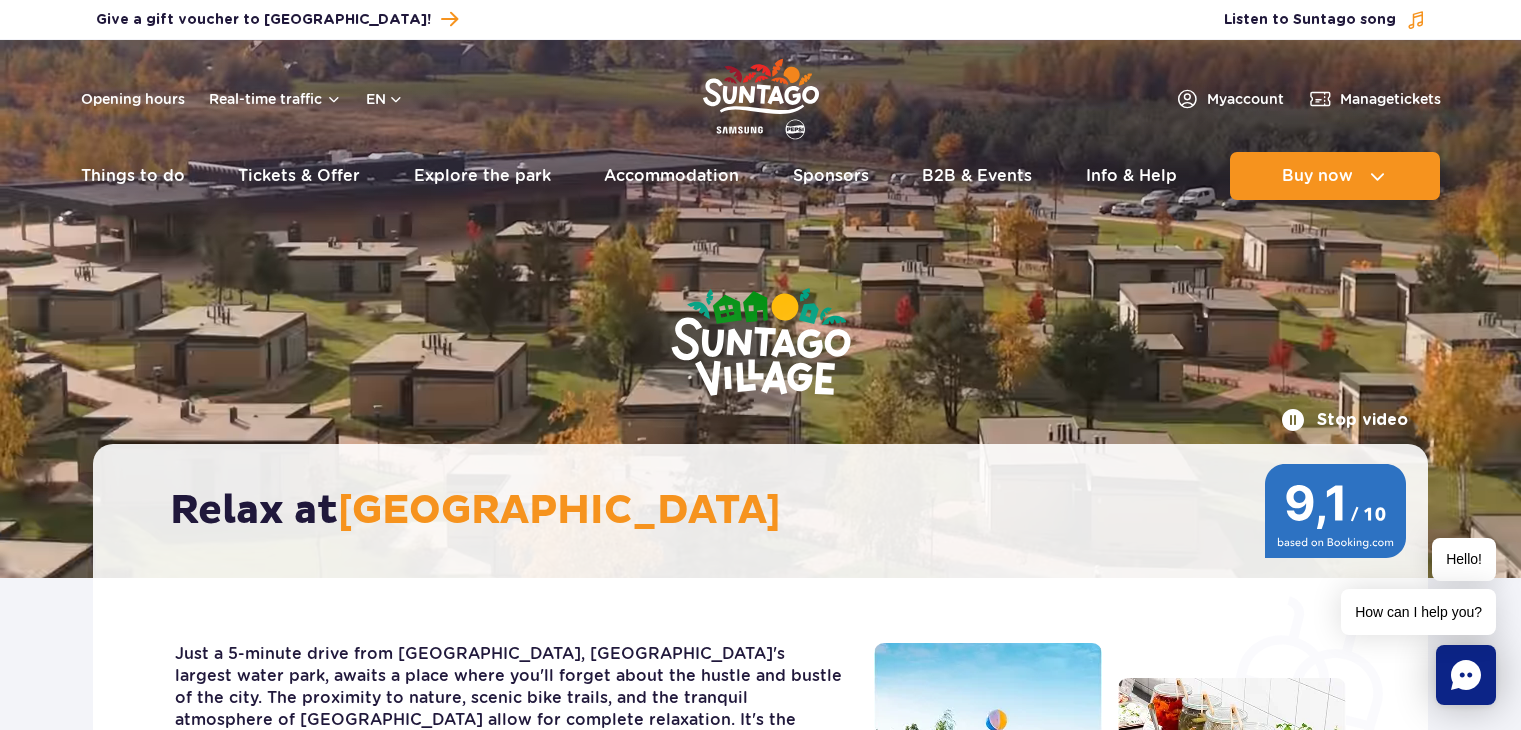 scroll, scrollTop: 0, scrollLeft: 0, axis: both 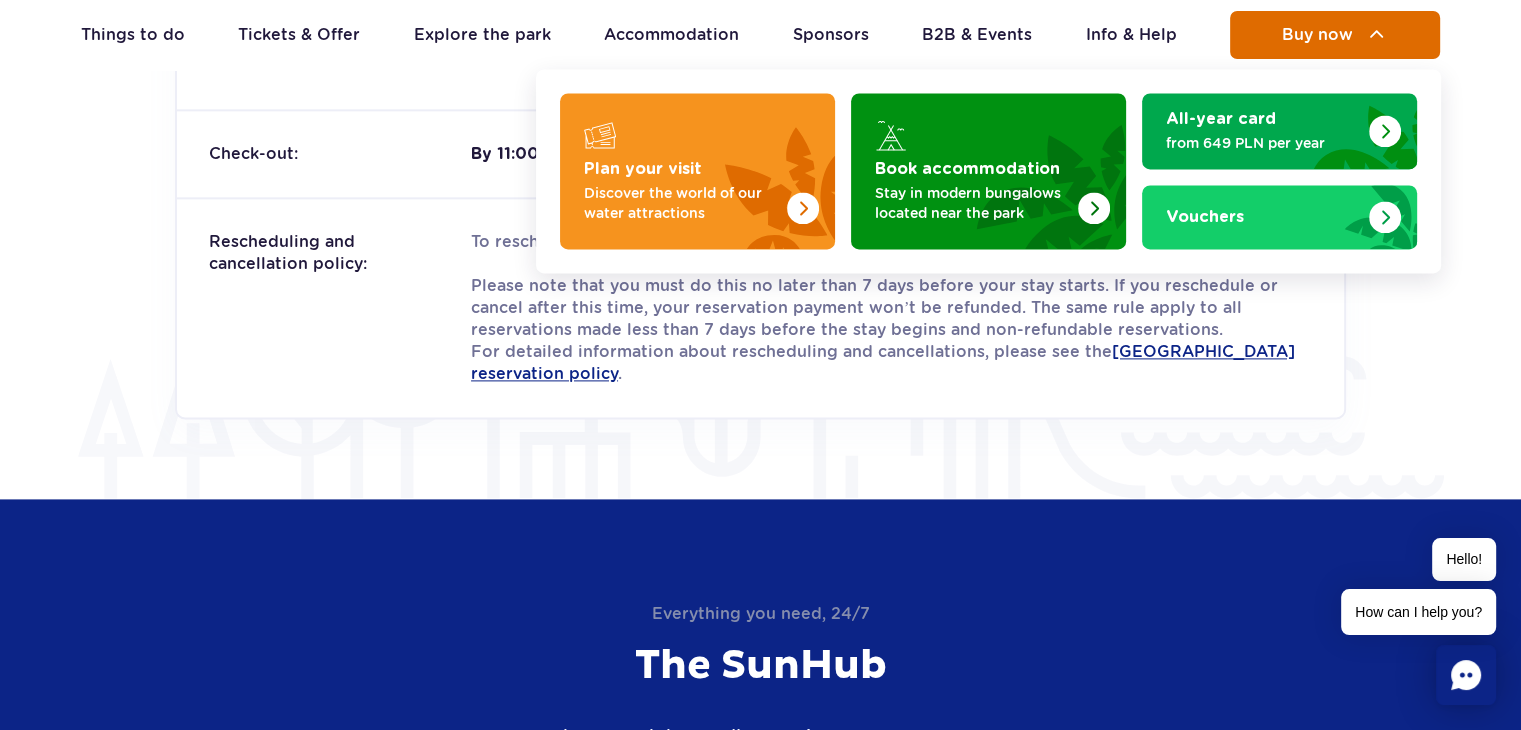 click on "Buy now" at bounding box center [1335, 35] 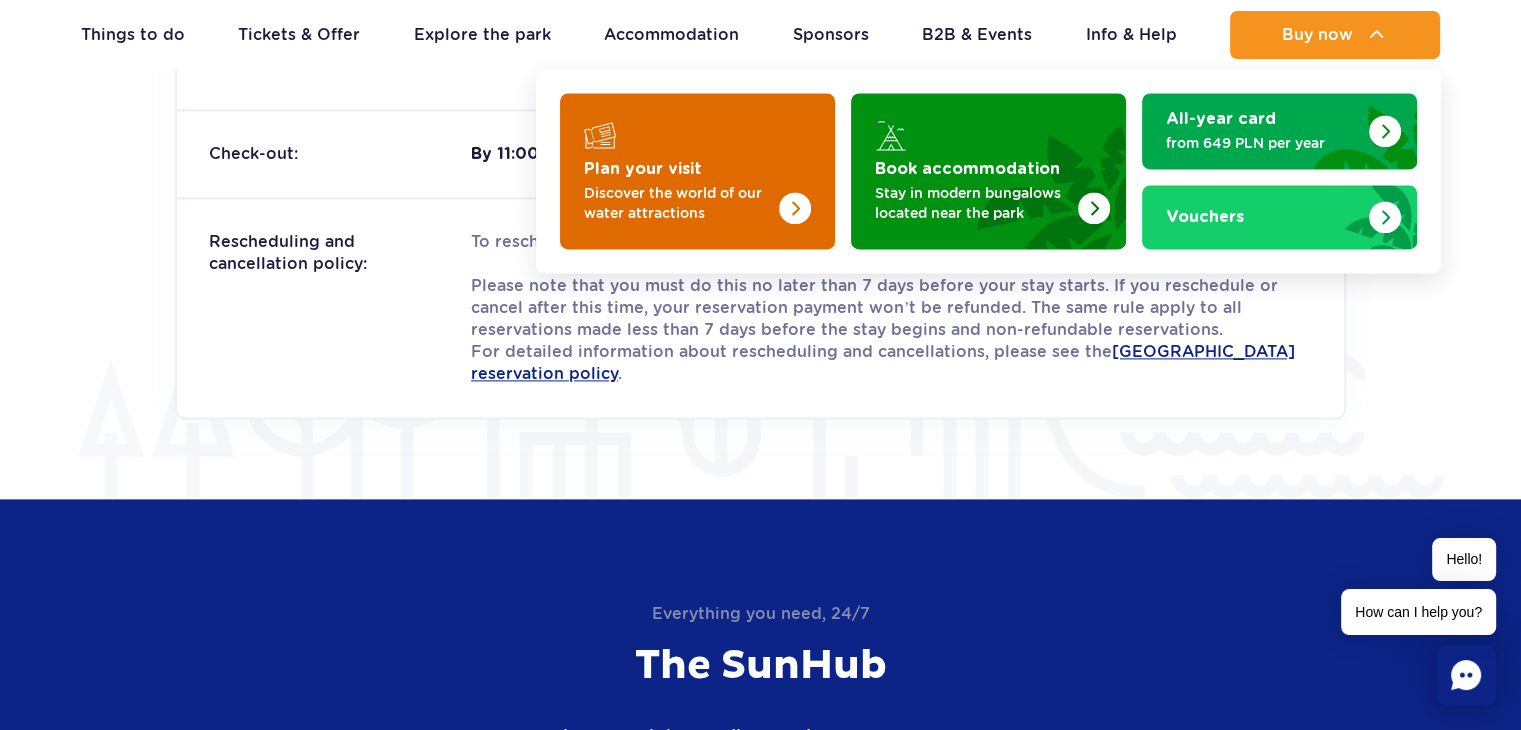 click at bounding box center [795, 209] 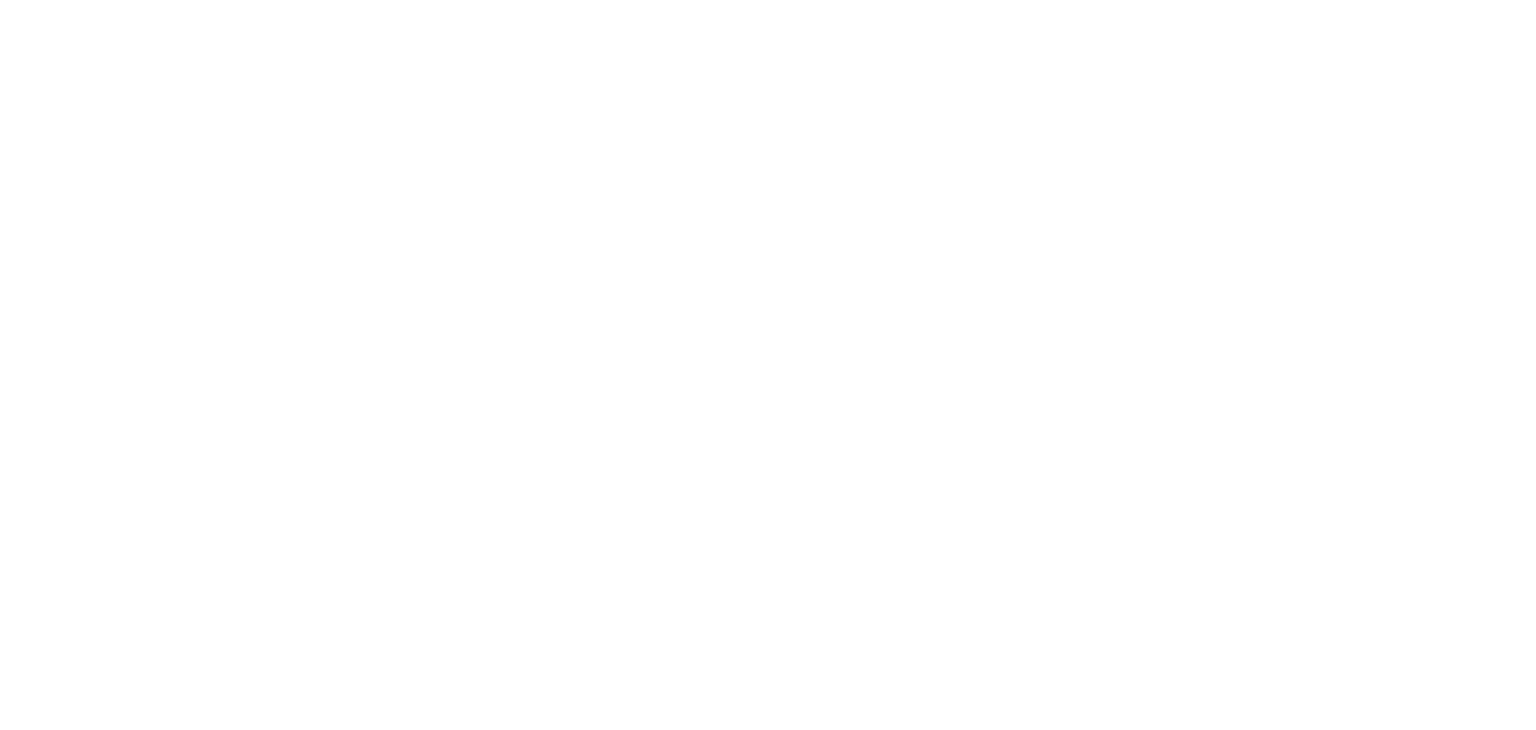scroll, scrollTop: 0, scrollLeft: 0, axis: both 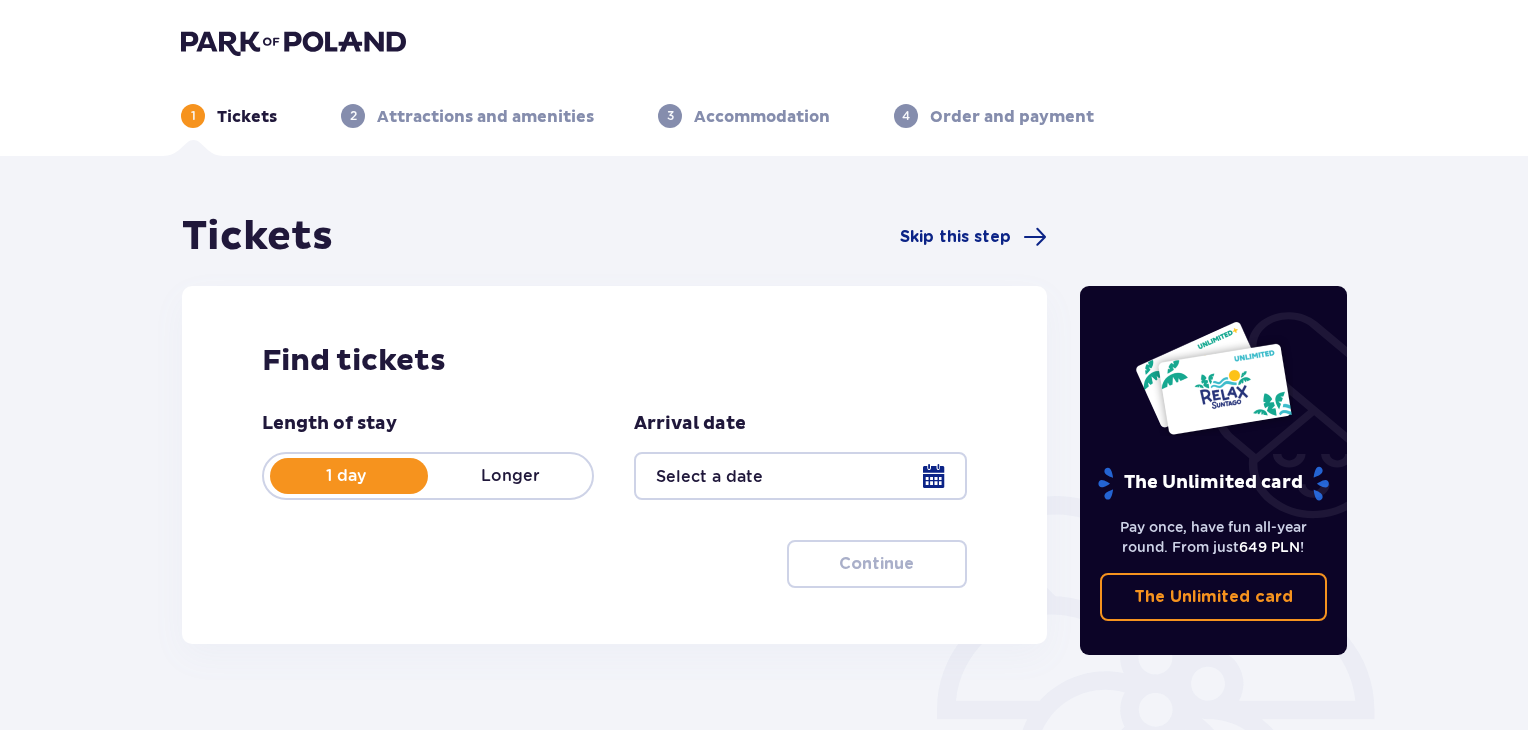 click at bounding box center (800, 476) 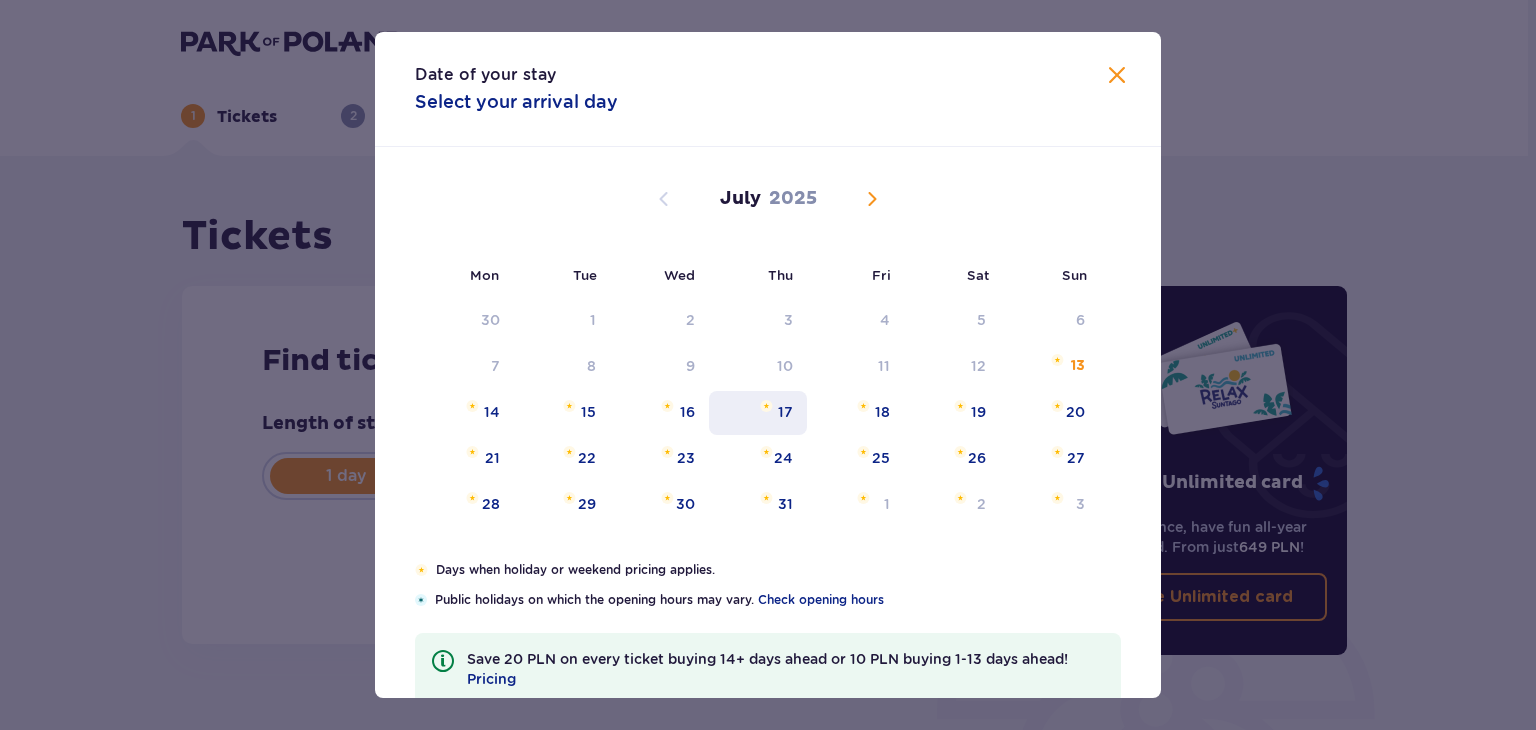 click on "17" at bounding box center [785, 412] 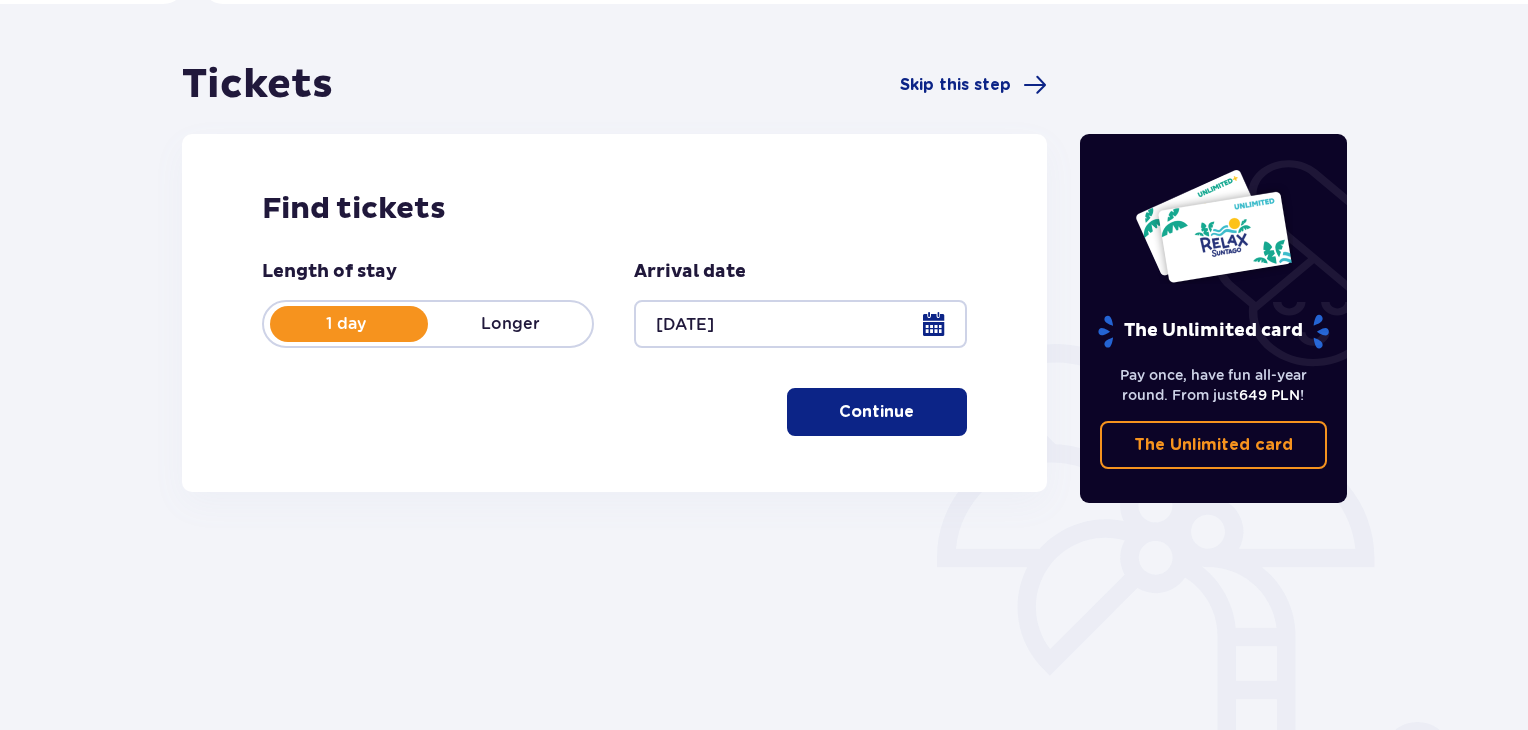 scroll, scrollTop: 156, scrollLeft: 0, axis: vertical 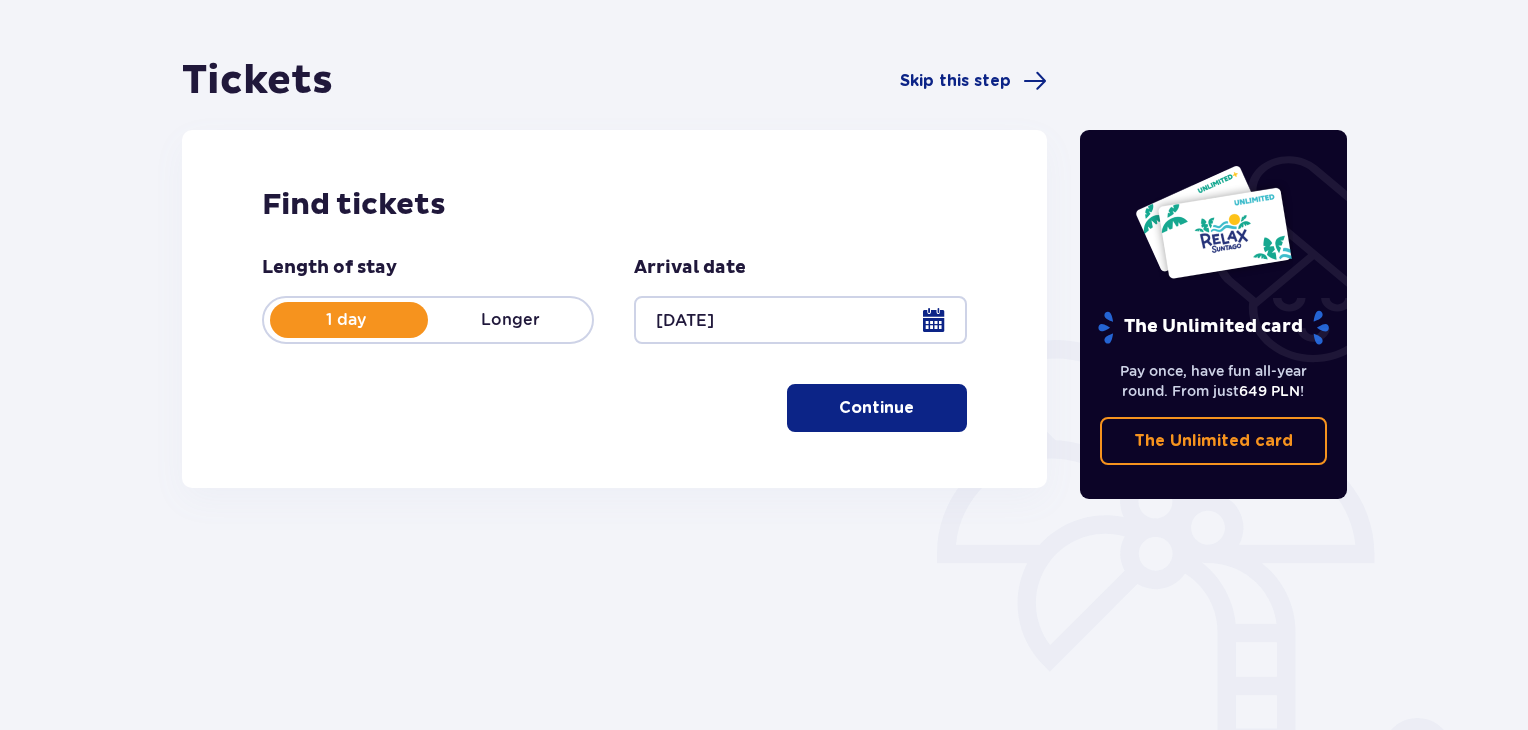 click on "Continue" at bounding box center [876, 408] 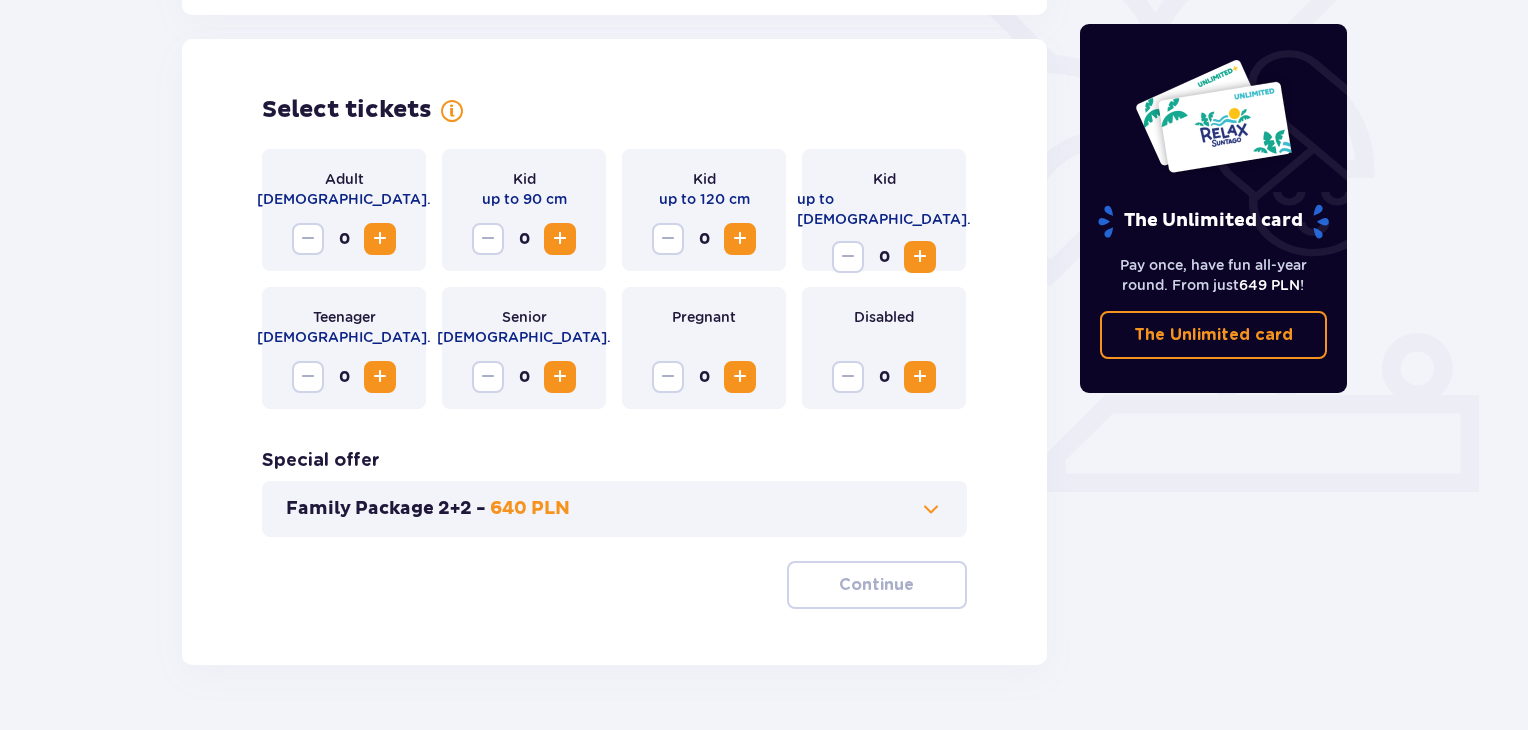 scroll, scrollTop: 556, scrollLeft: 0, axis: vertical 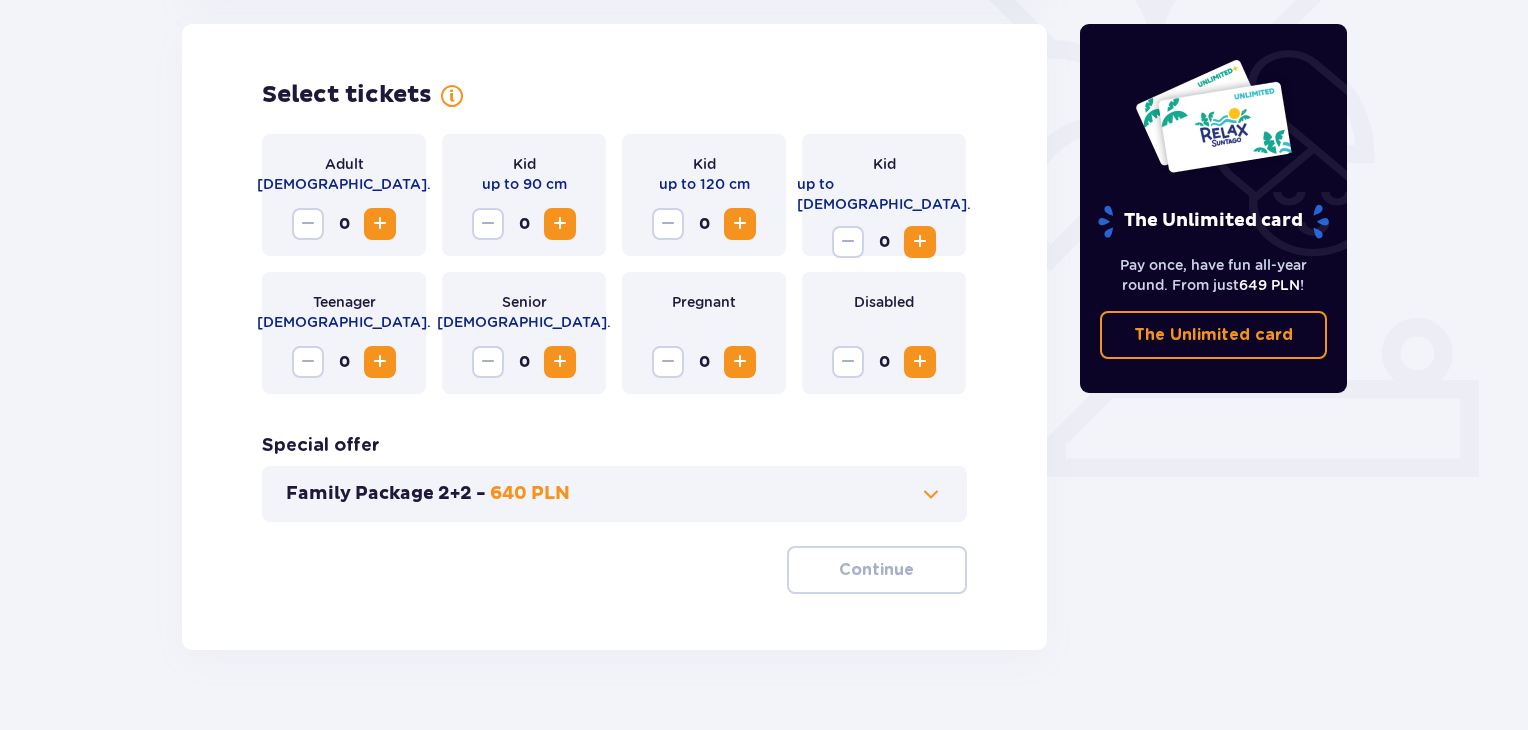 click at bounding box center (380, 224) 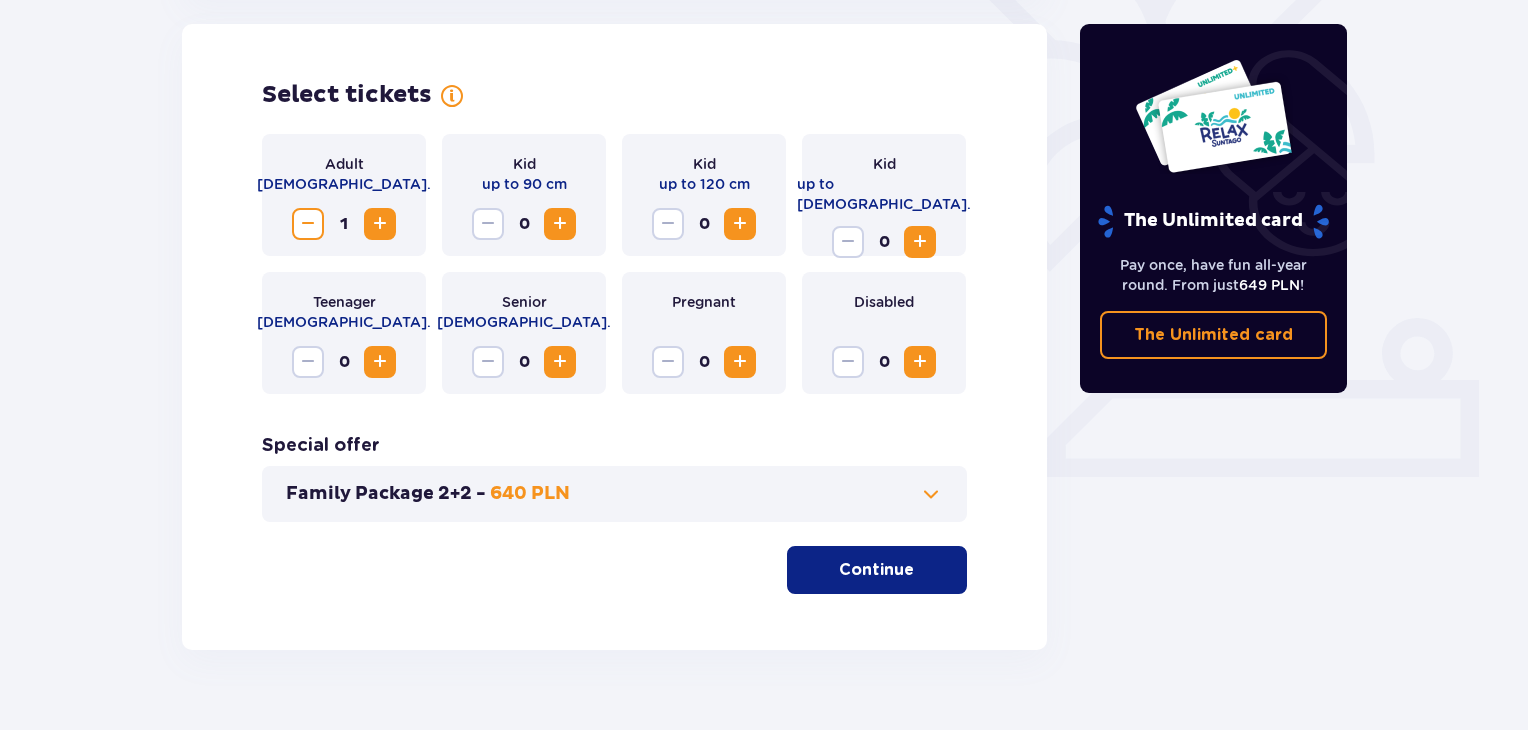 click at bounding box center (380, 224) 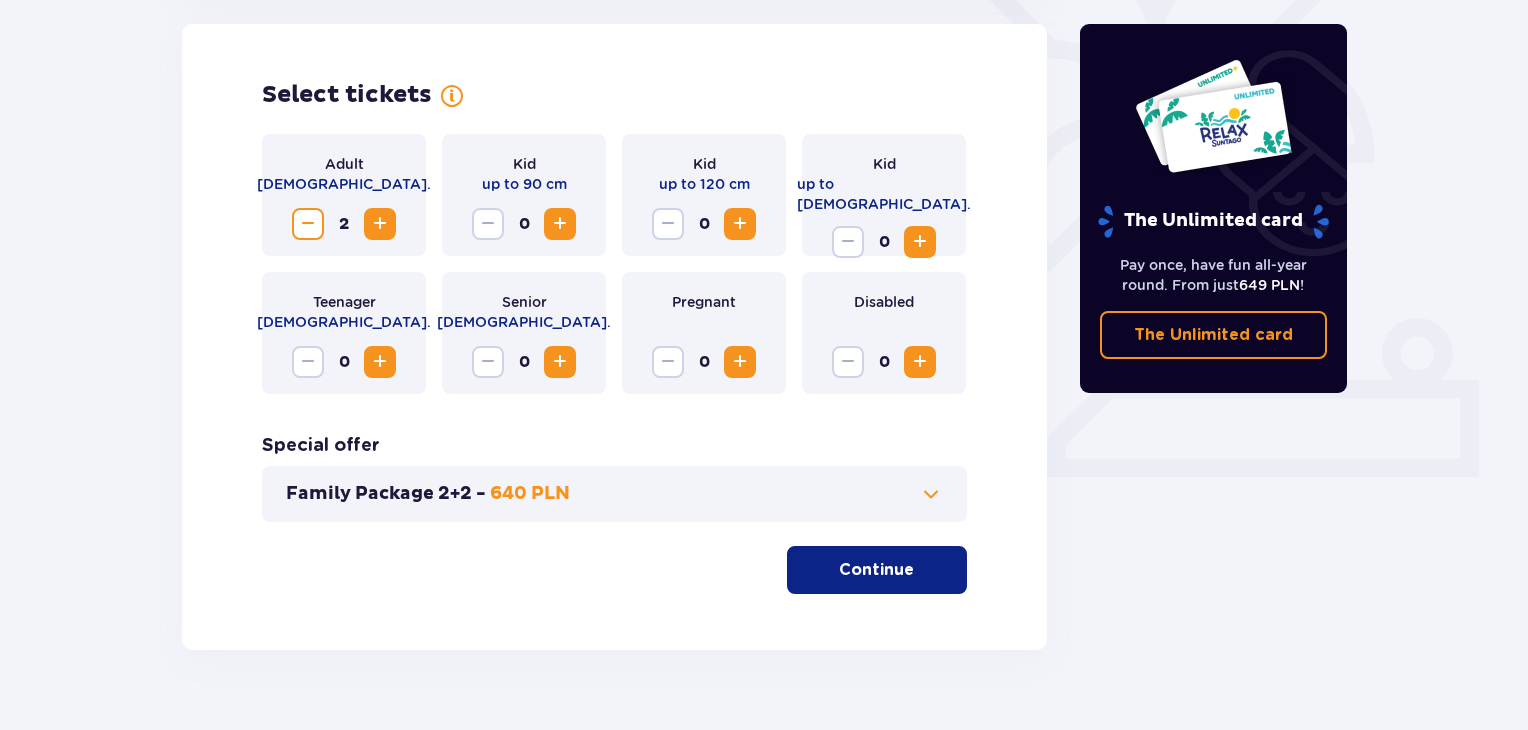 click at bounding box center (560, 224) 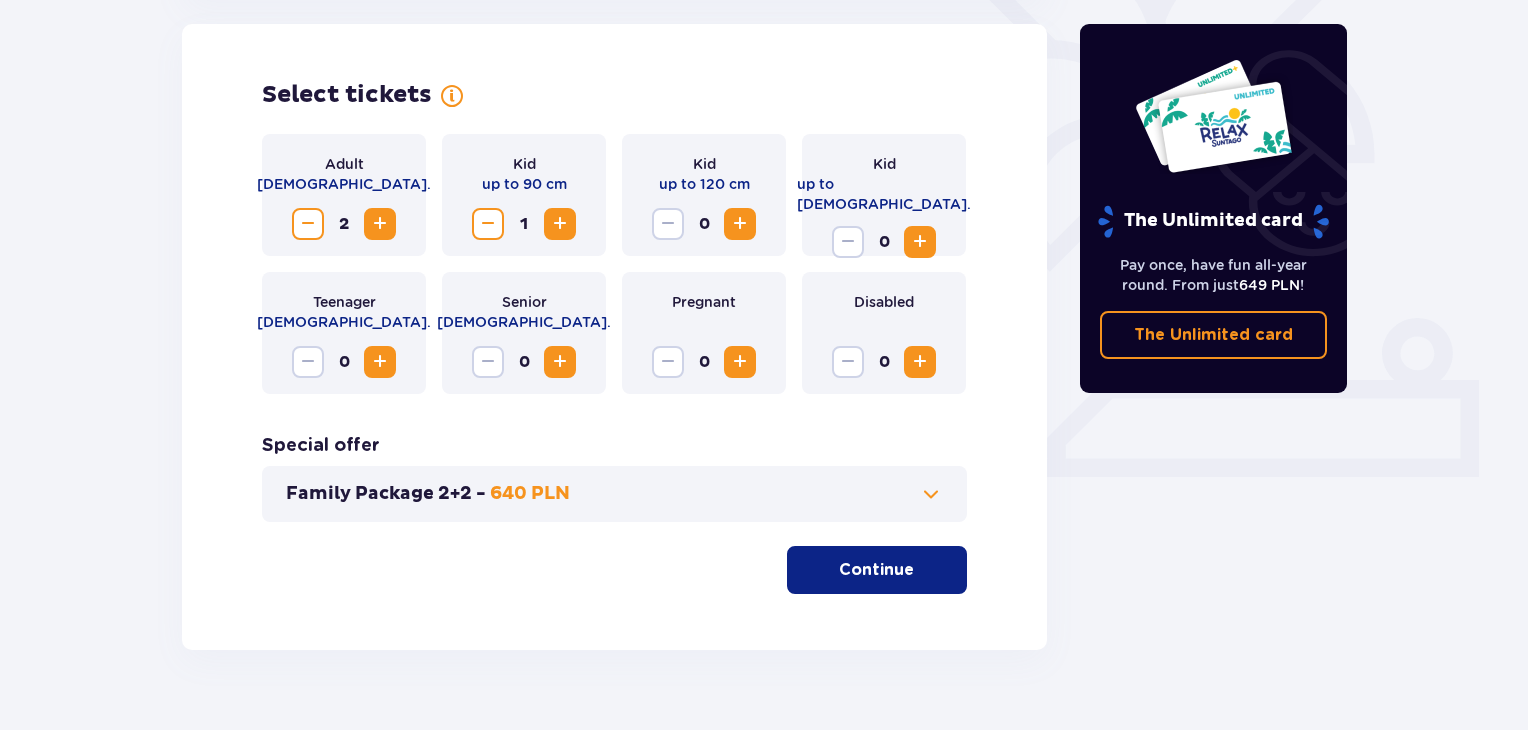click at bounding box center [931, 494] 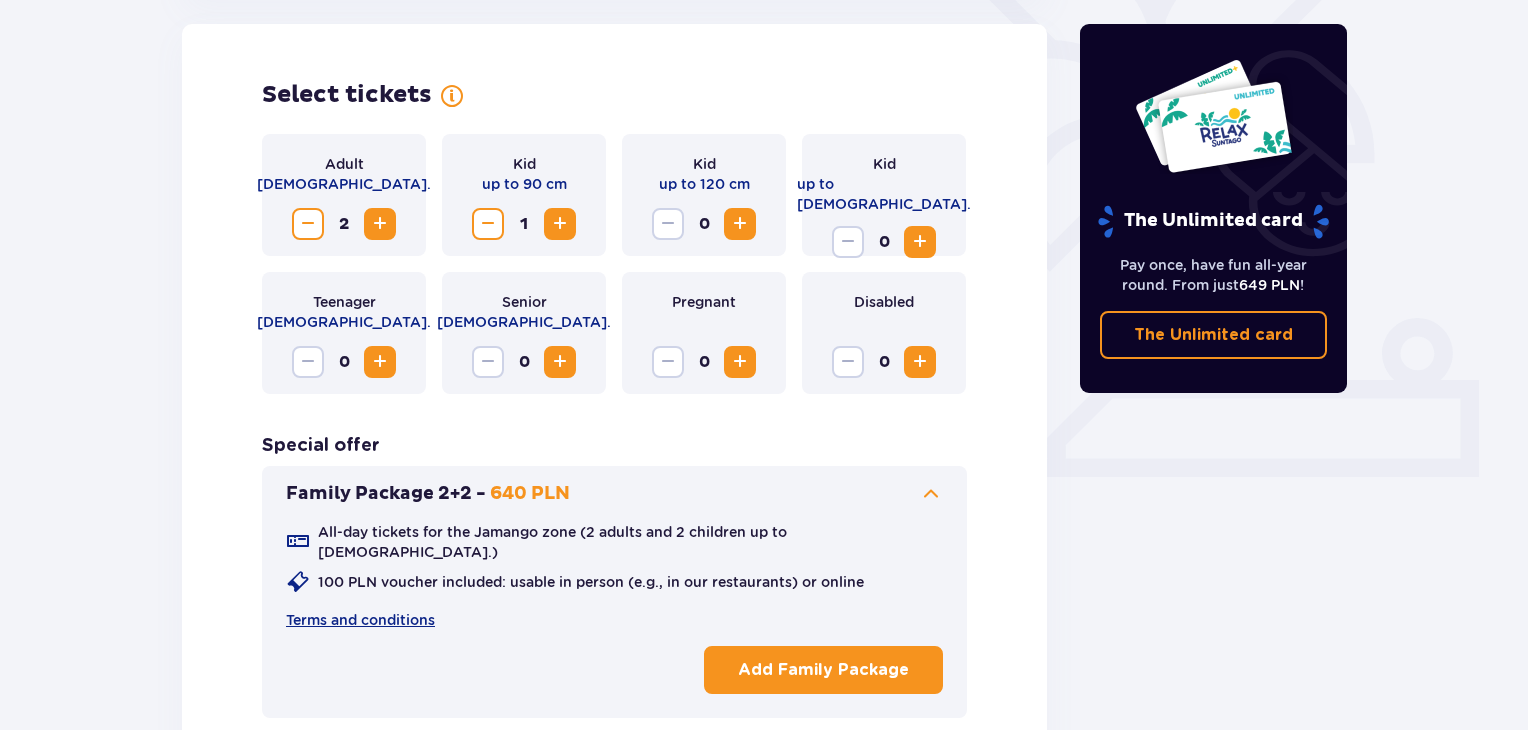 click at bounding box center [931, 494] 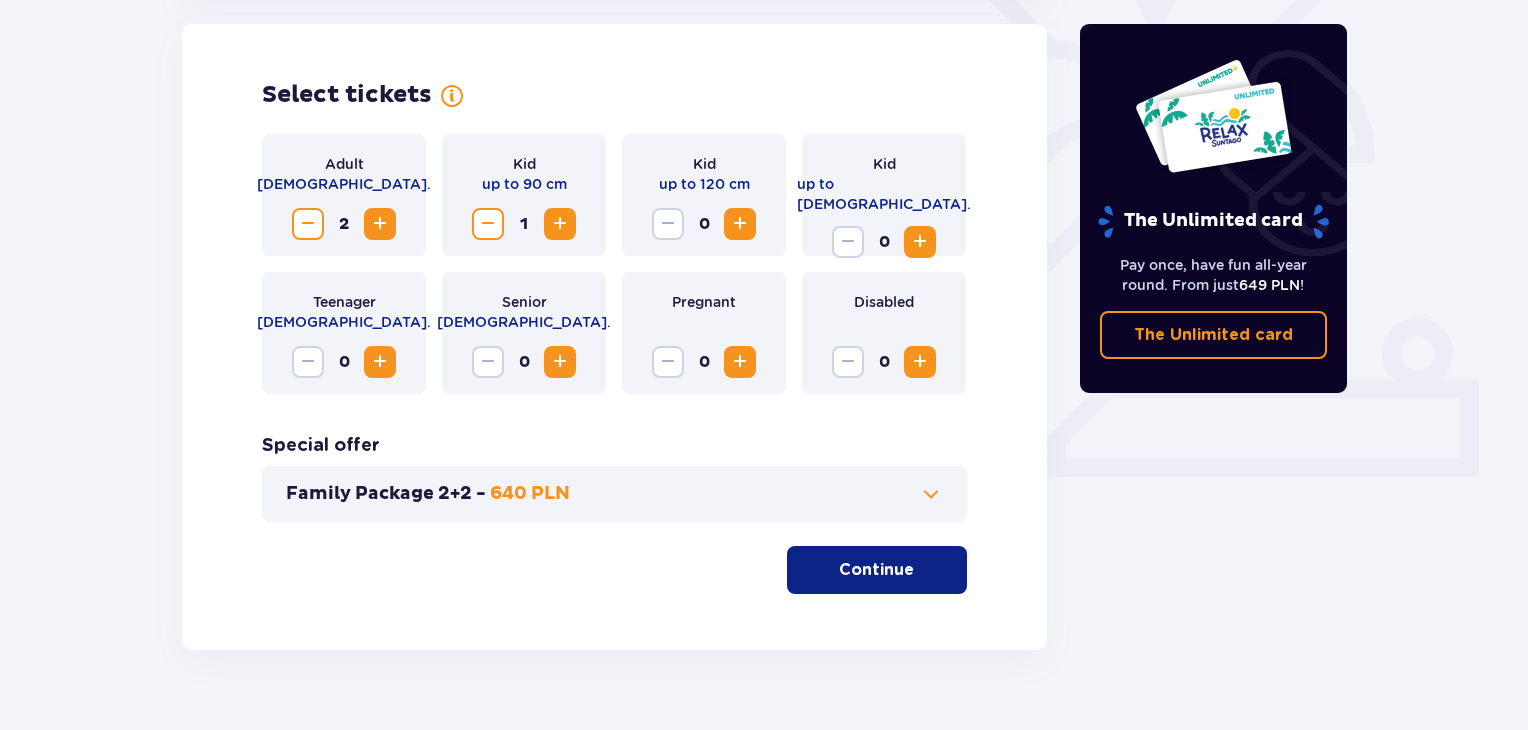 click on "Continue" at bounding box center (876, 570) 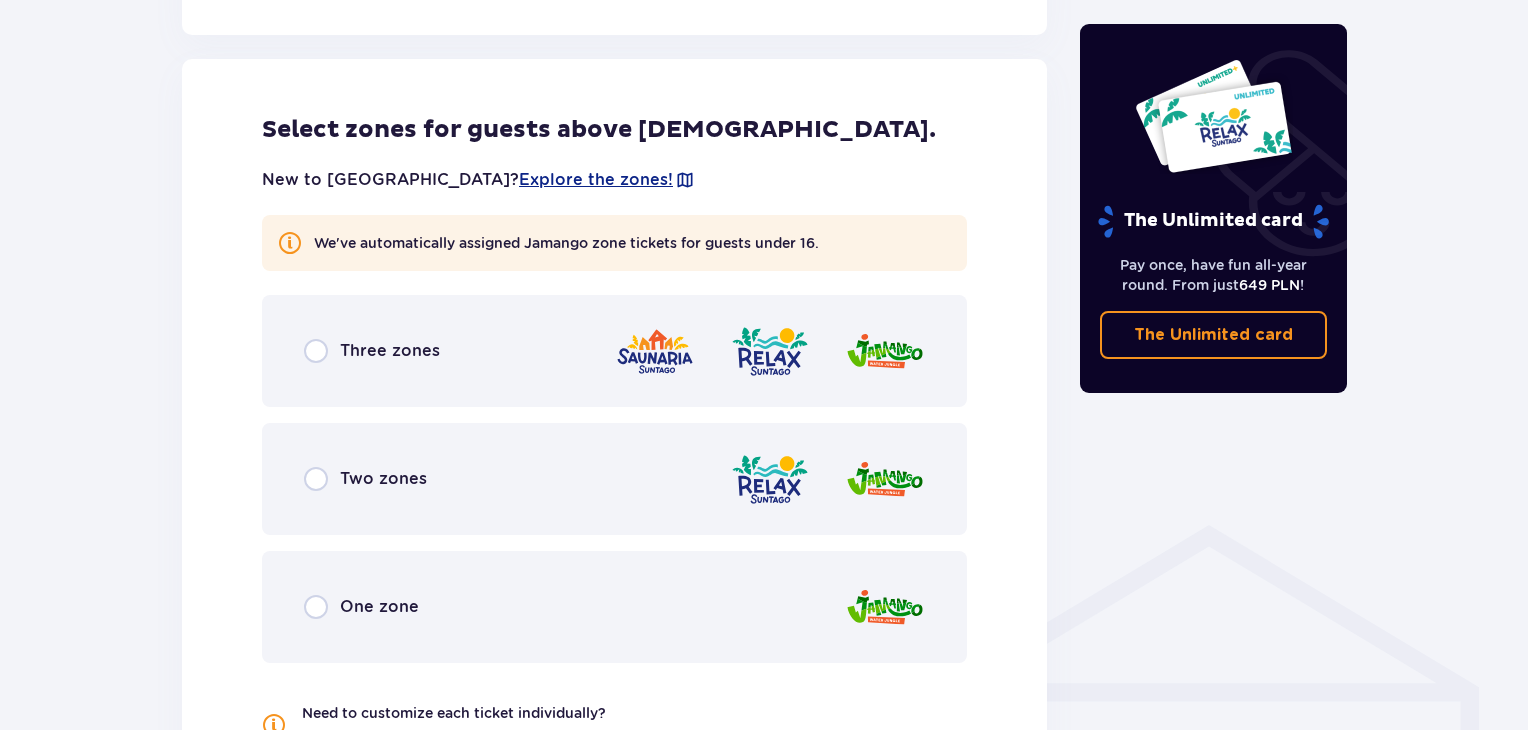 scroll, scrollTop: 1110, scrollLeft: 0, axis: vertical 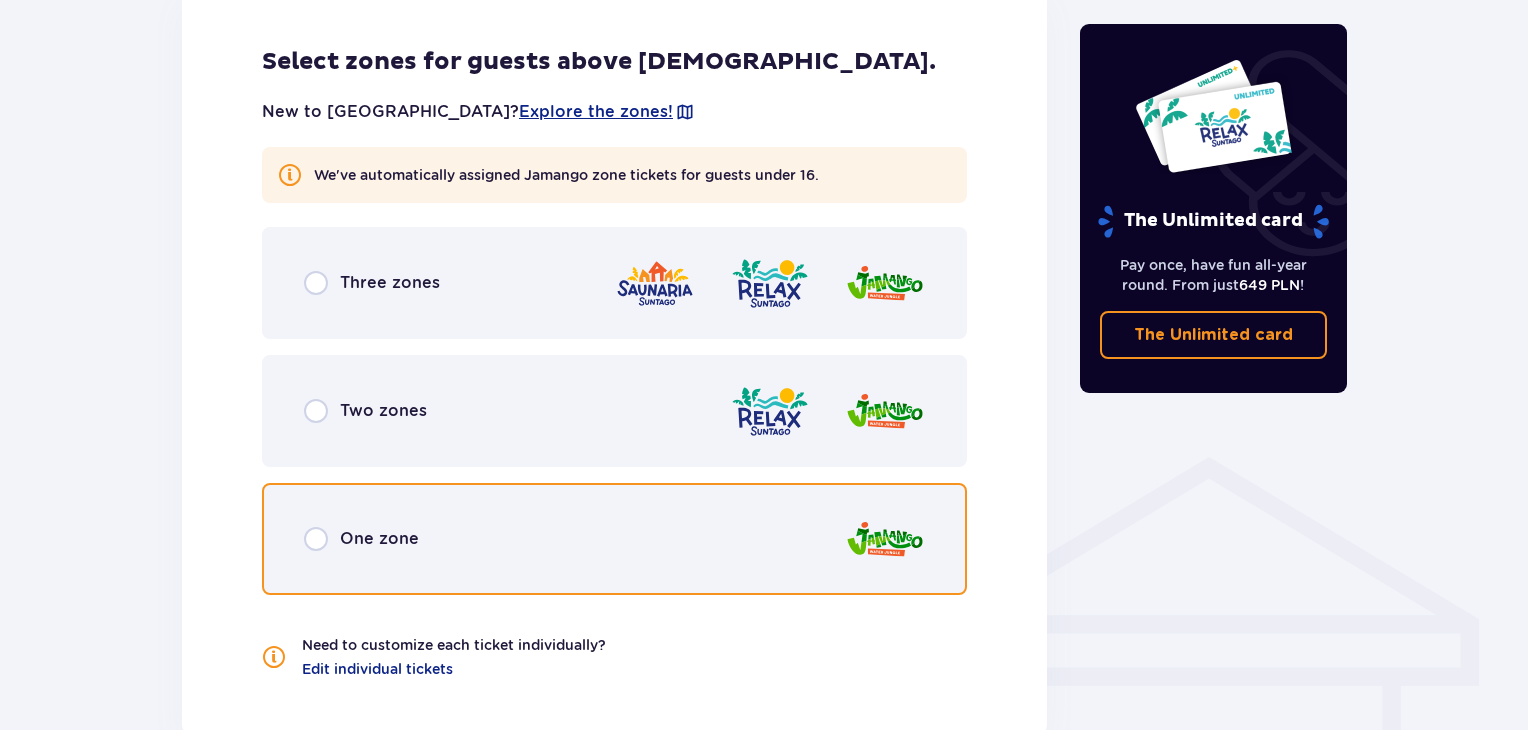 click at bounding box center (316, 539) 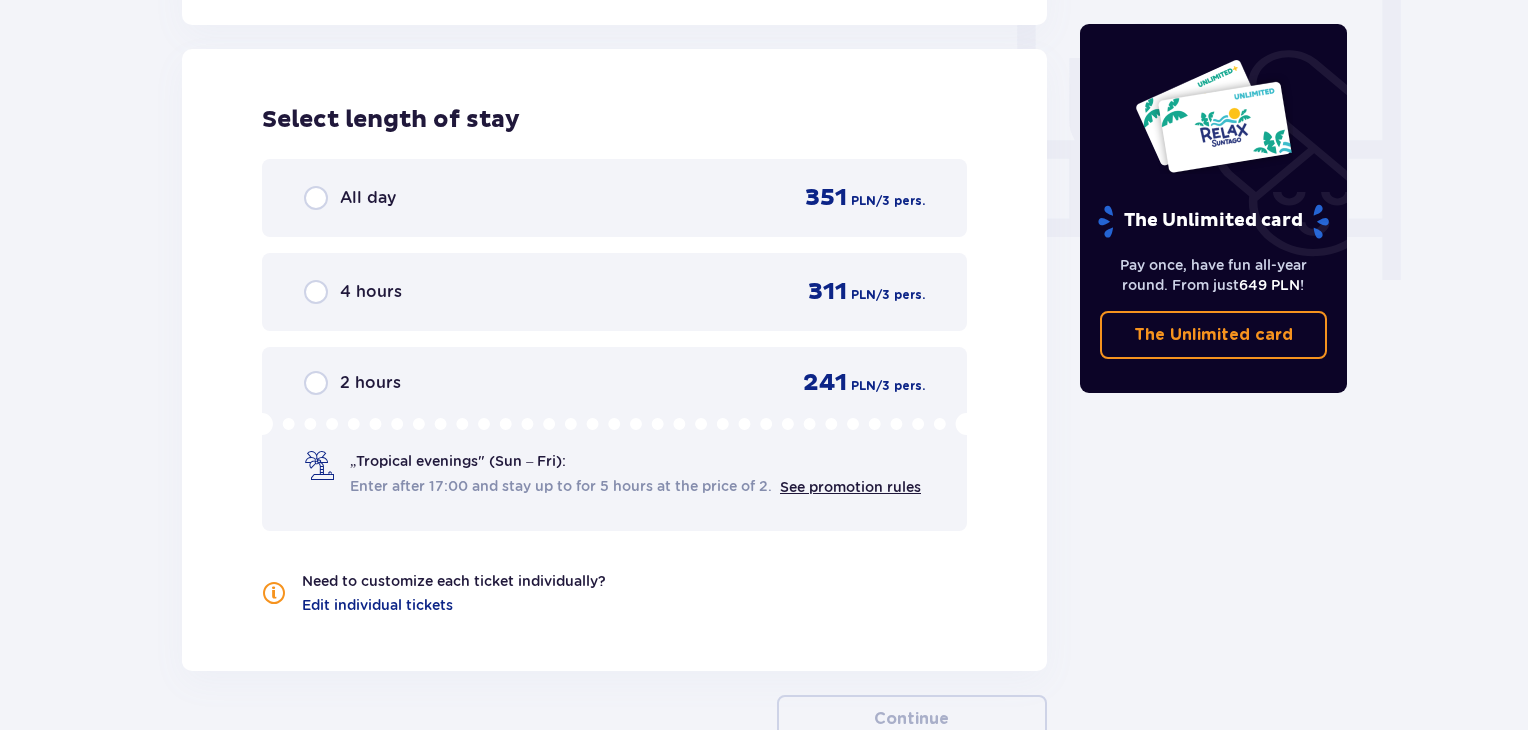 scroll, scrollTop: 1878, scrollLeft: 0, axis: vertical 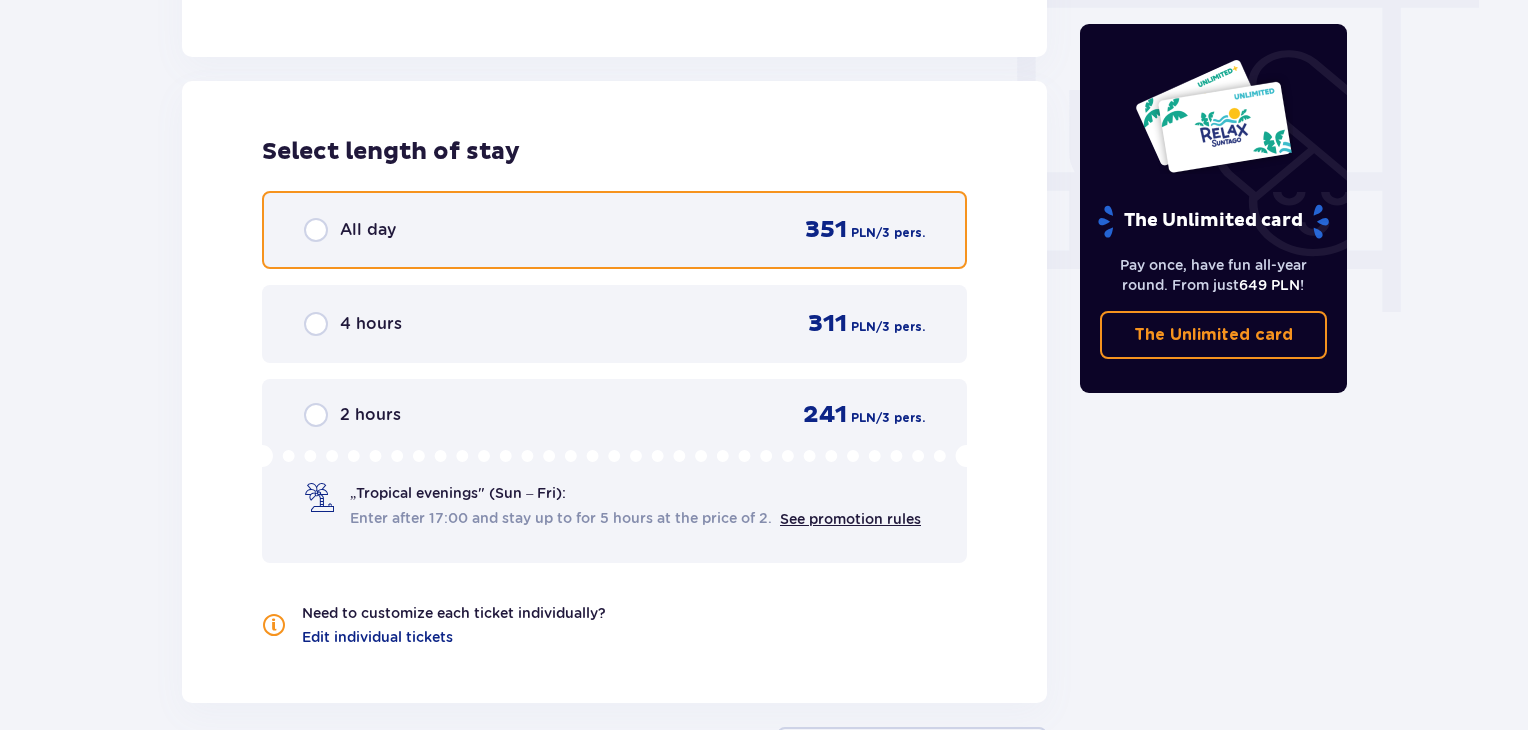 click at bounding box center [316, 230] 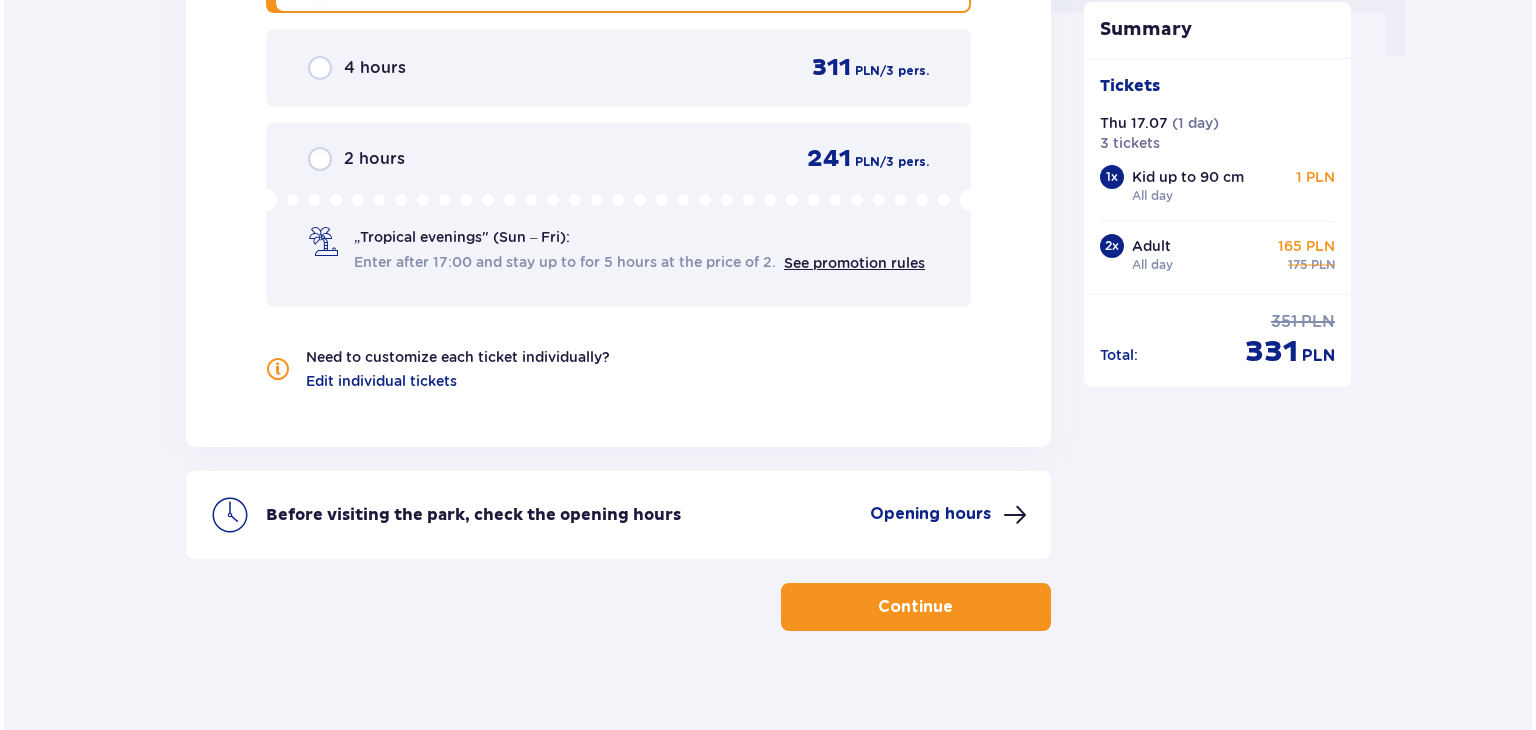 scroll, scrollTop: 2104, scrollLeft: 0, axis: vertical 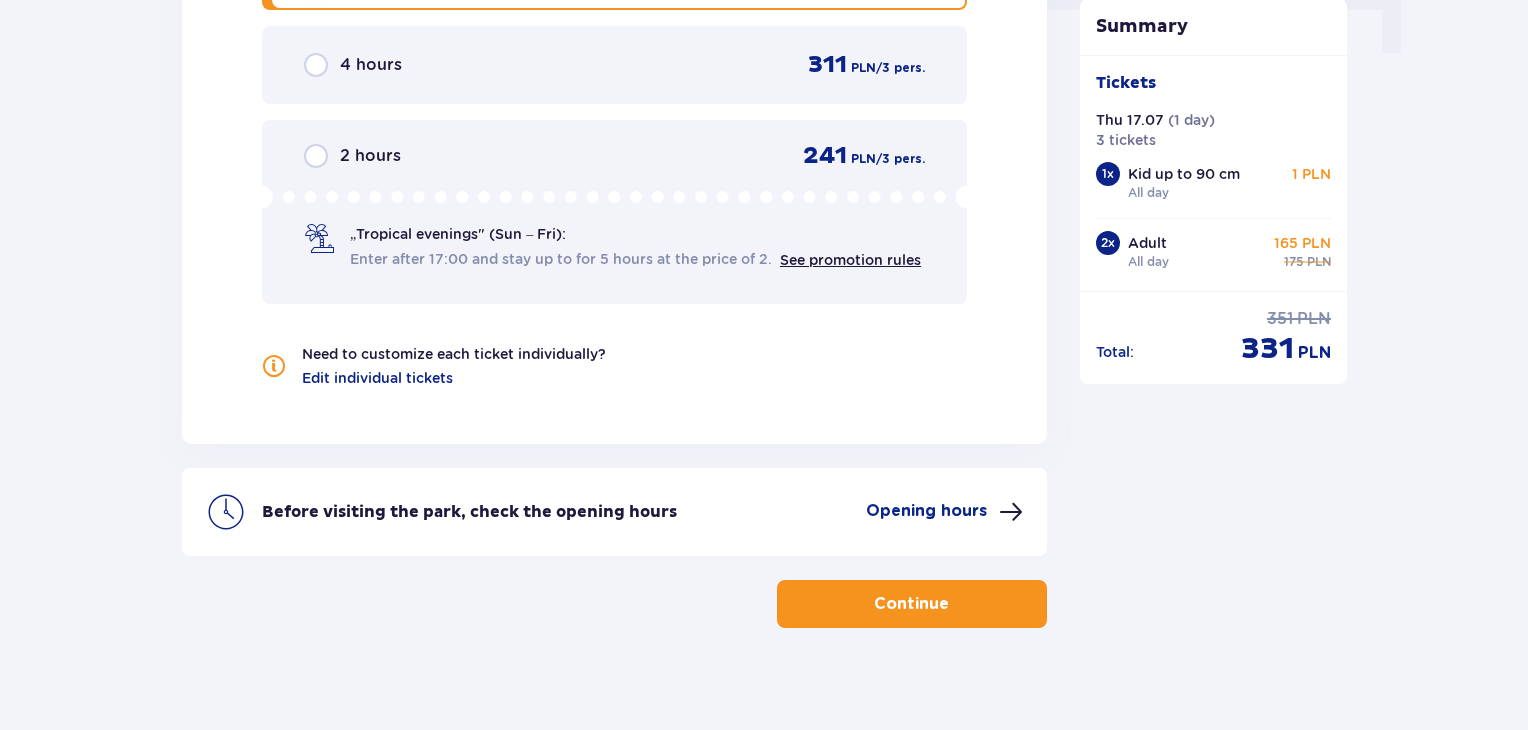 click on "Opening hours" at bounding box center (926, 511) 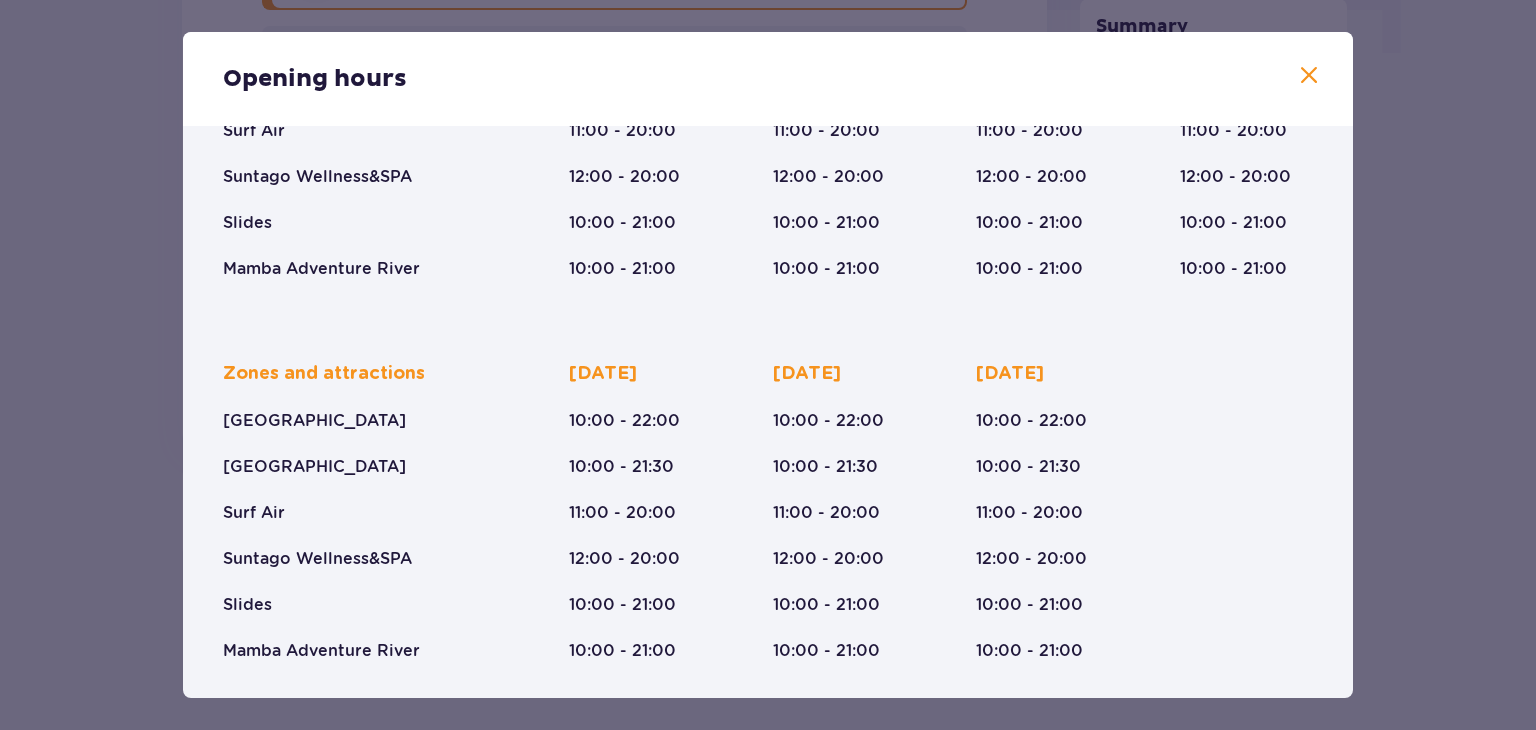 scroll, scrollTop: 308, scrollLeft: 0, axis: vertical 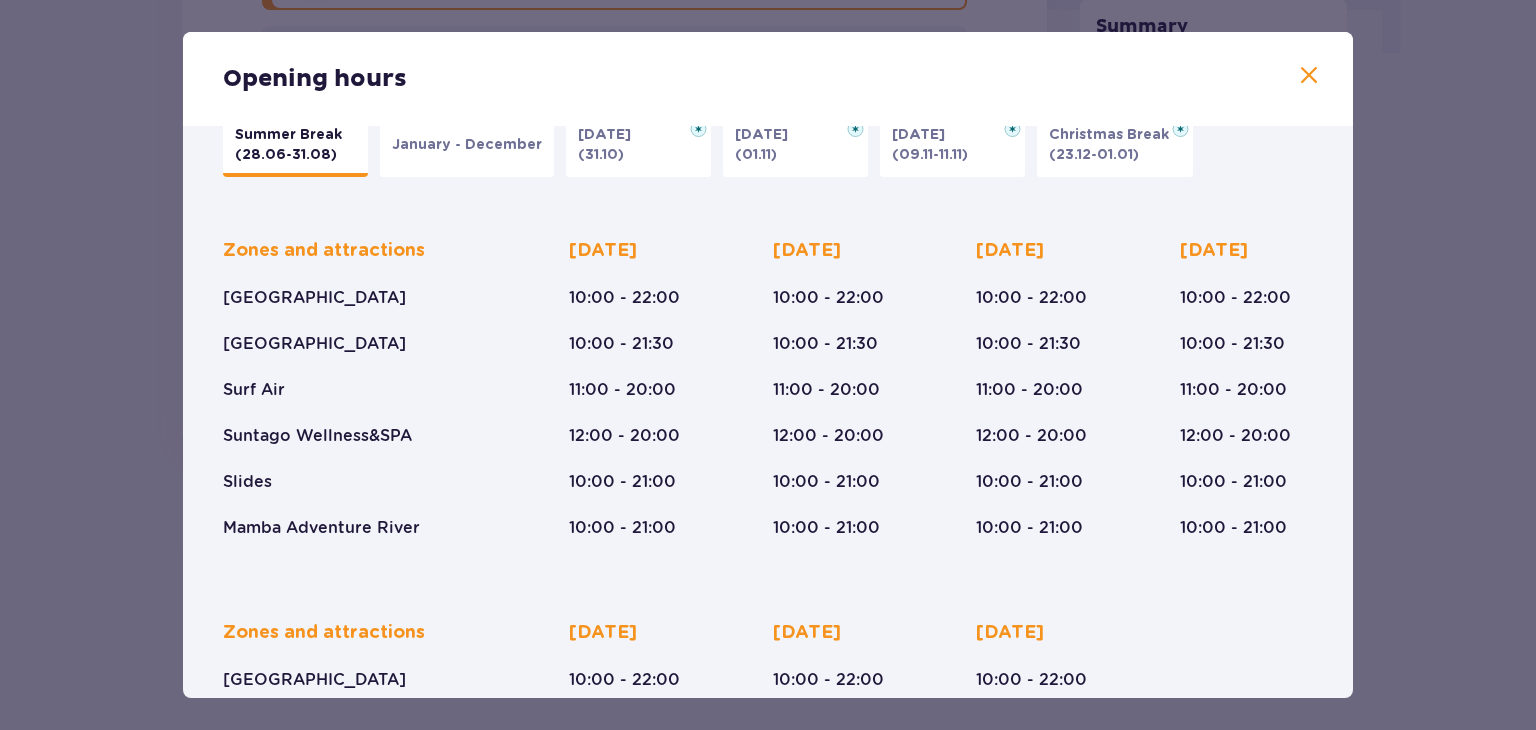 click at bounding box center (1309, 76) 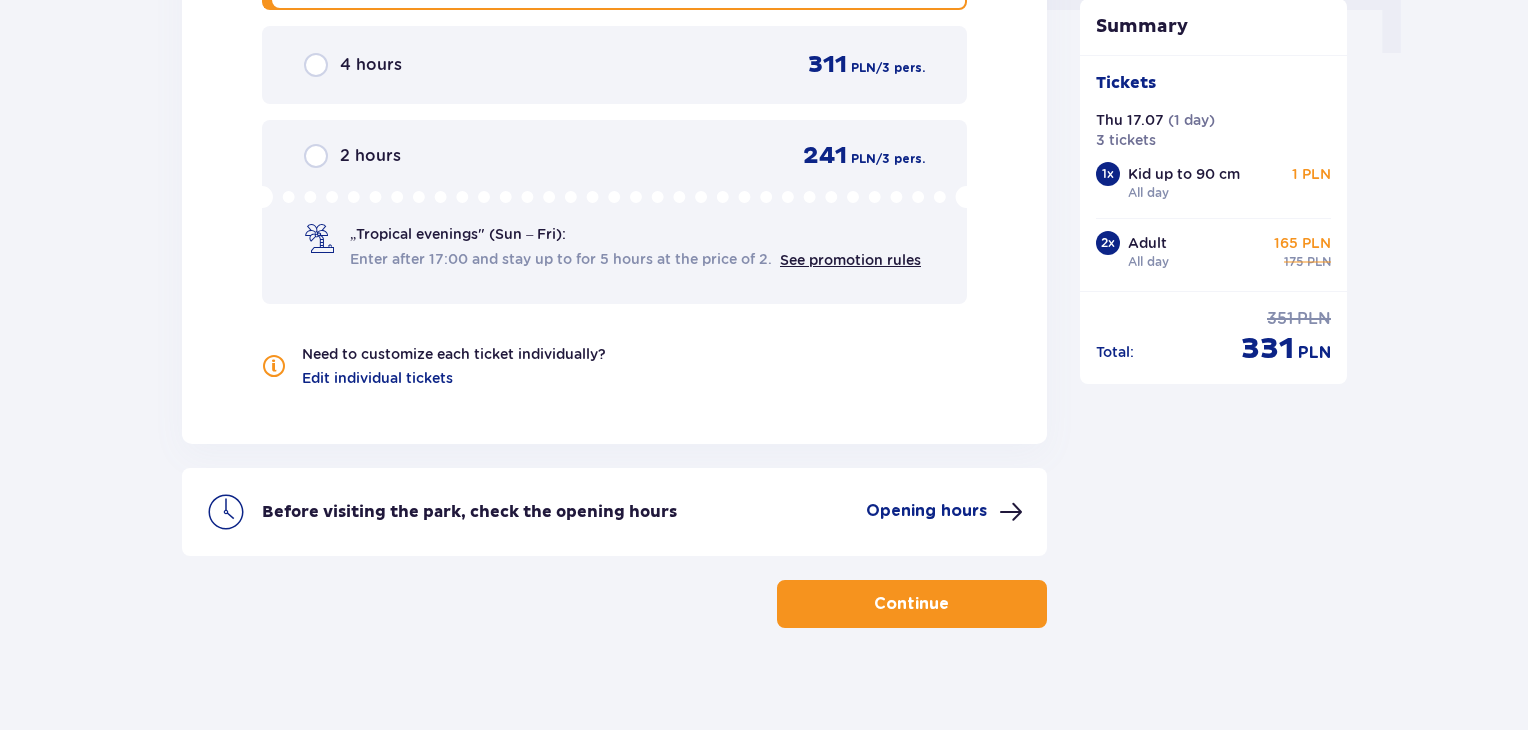 click on "Continue" at bounding box center (912, 604) 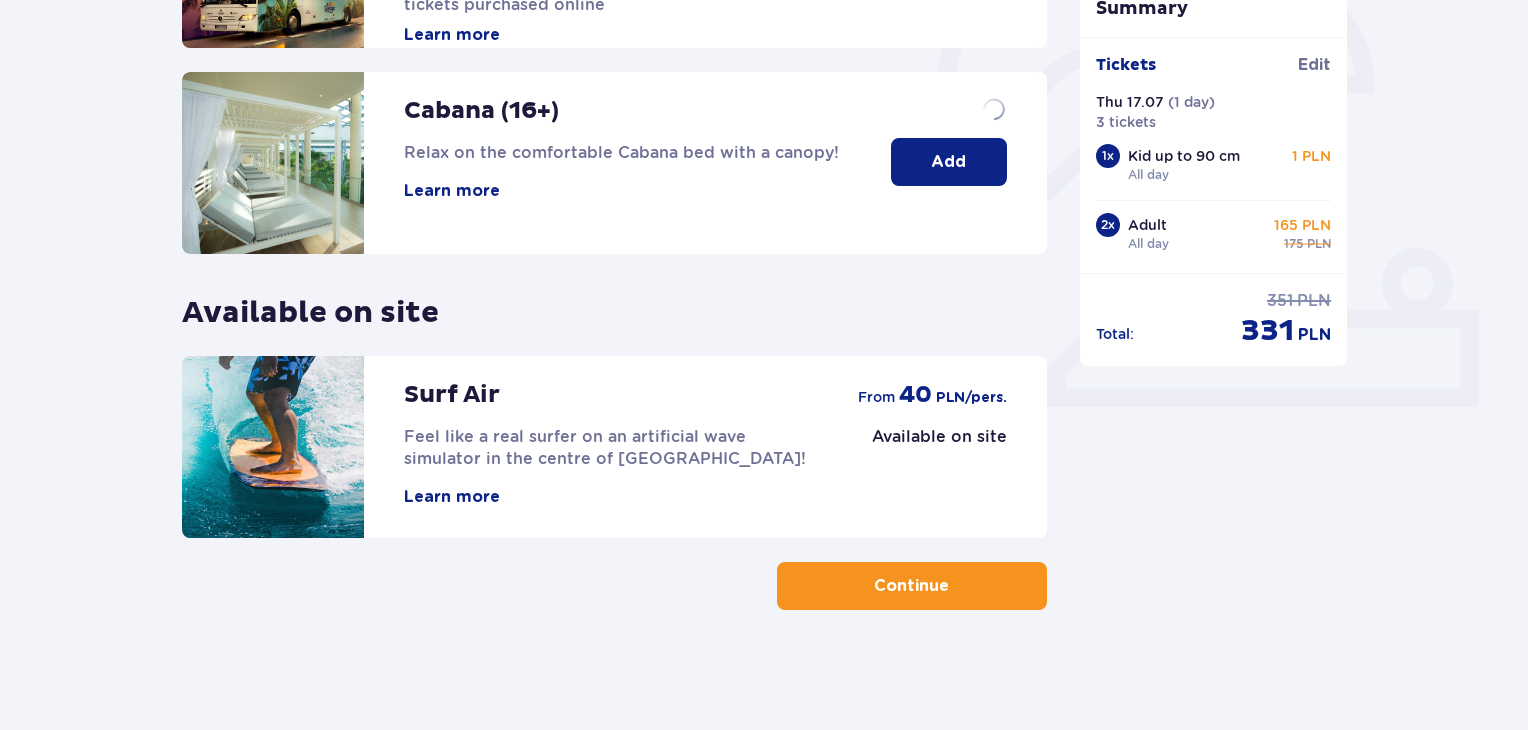 scroll, scrollTop: 0, scrollLeft: 0, axis: both 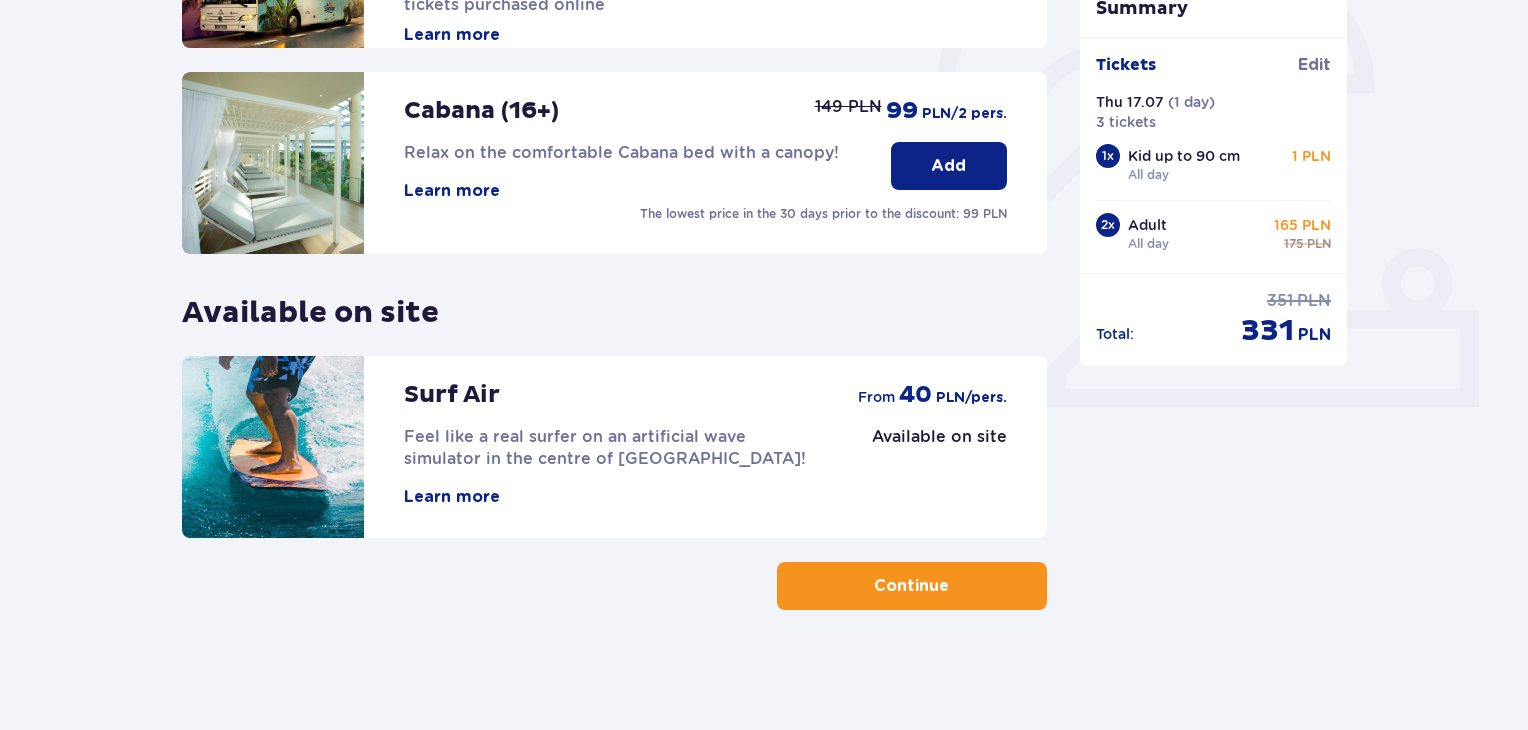 click at bounding box center [953, 586] 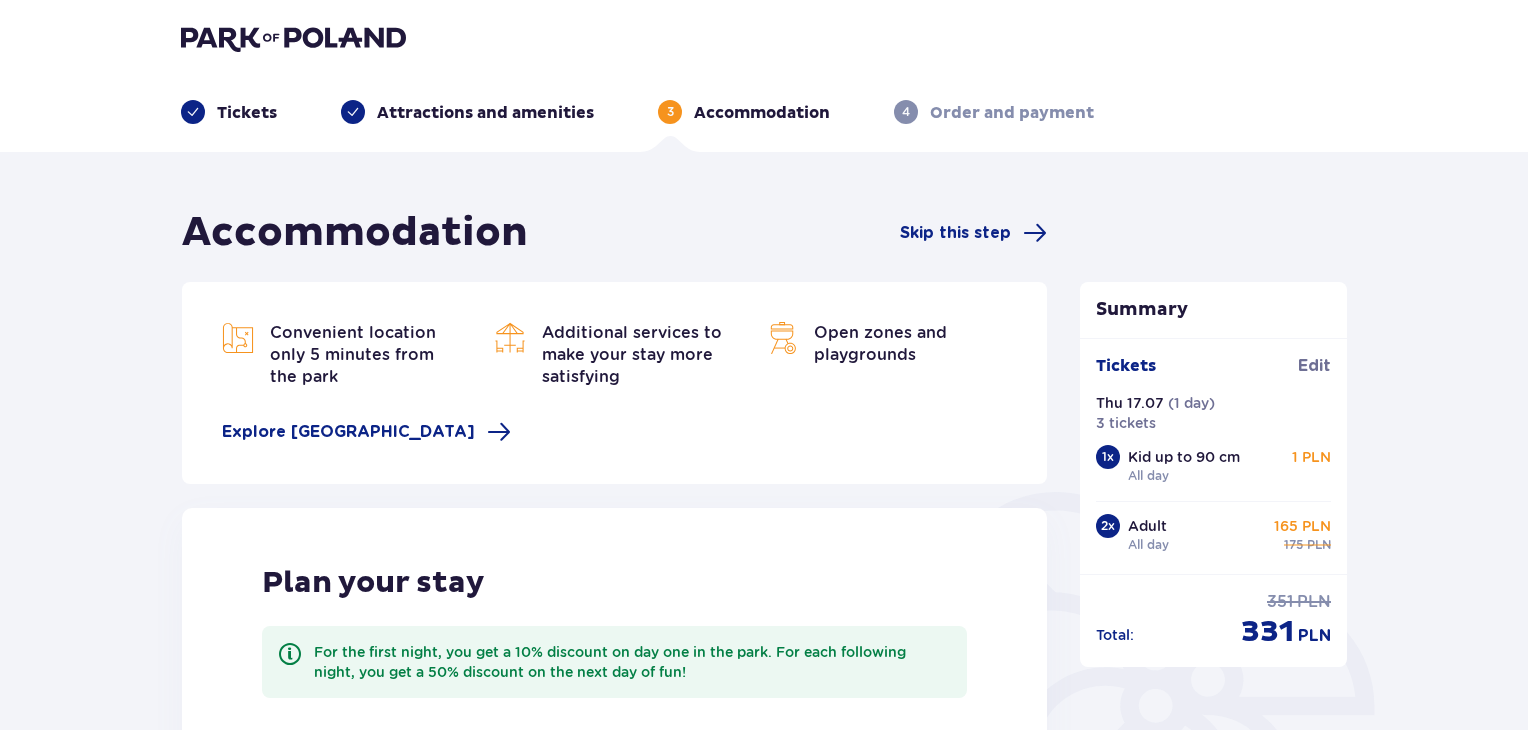 scroll, scrollTop: 0, scrollLeft: 0, axis: both 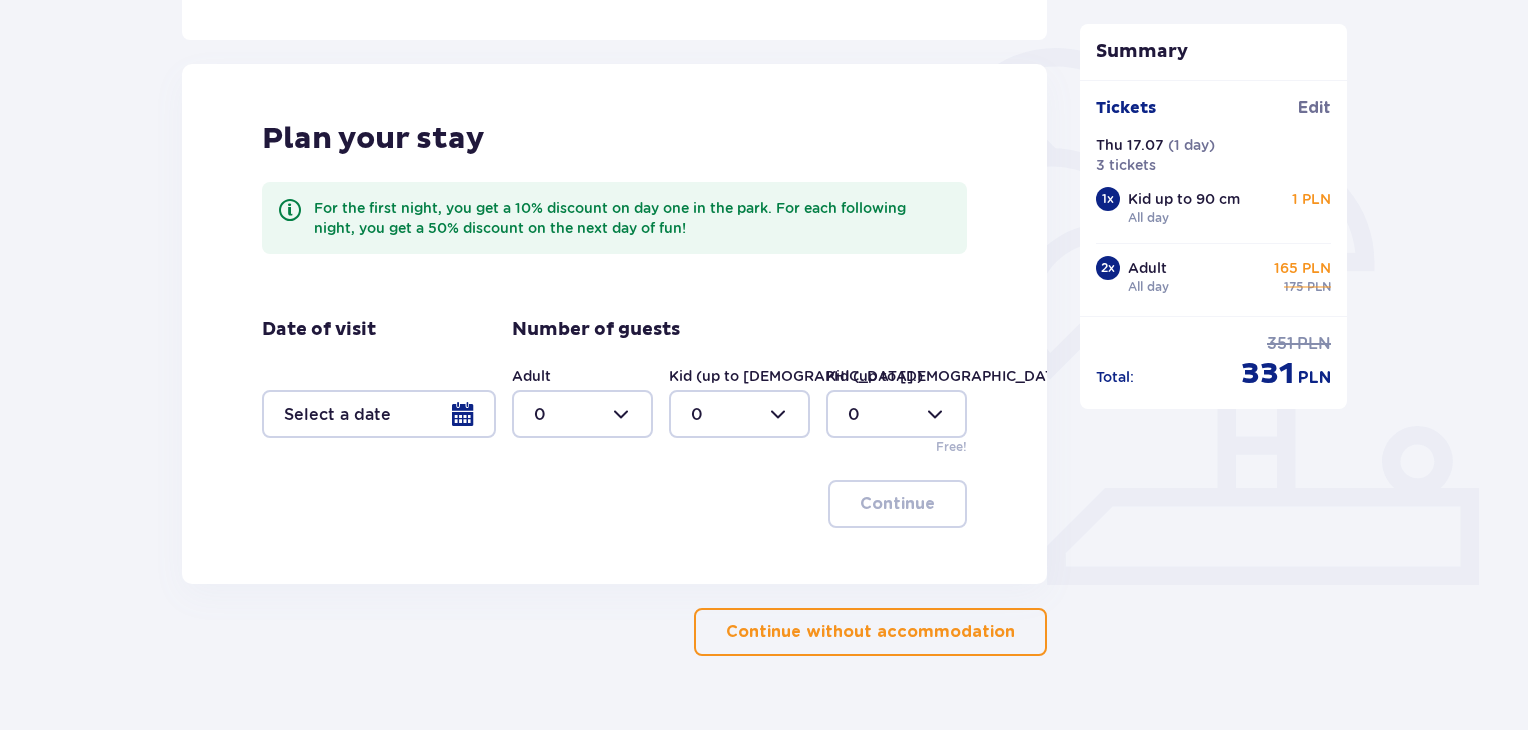 click at bounding box center [379, 414] 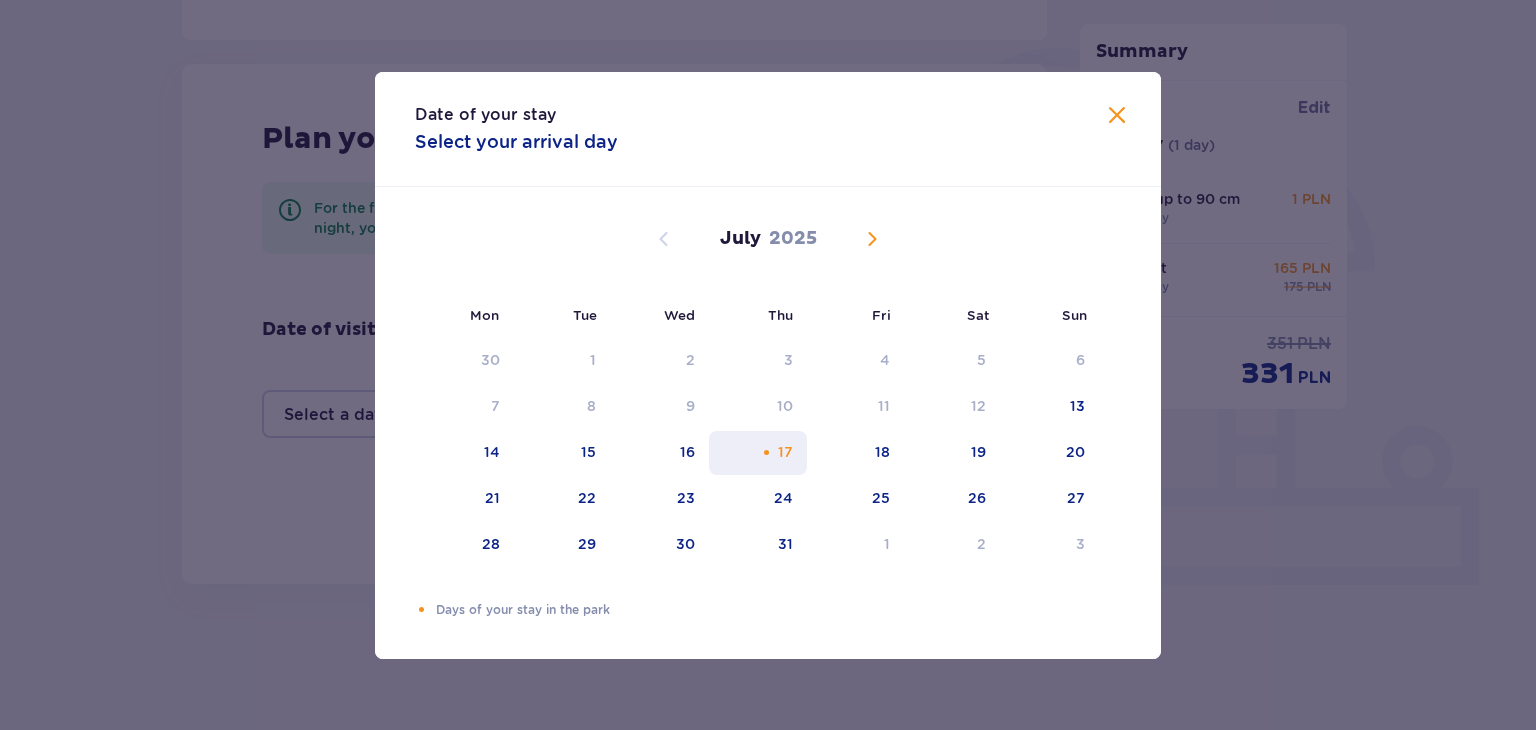 click on "17" at bounding box center (785, 452) 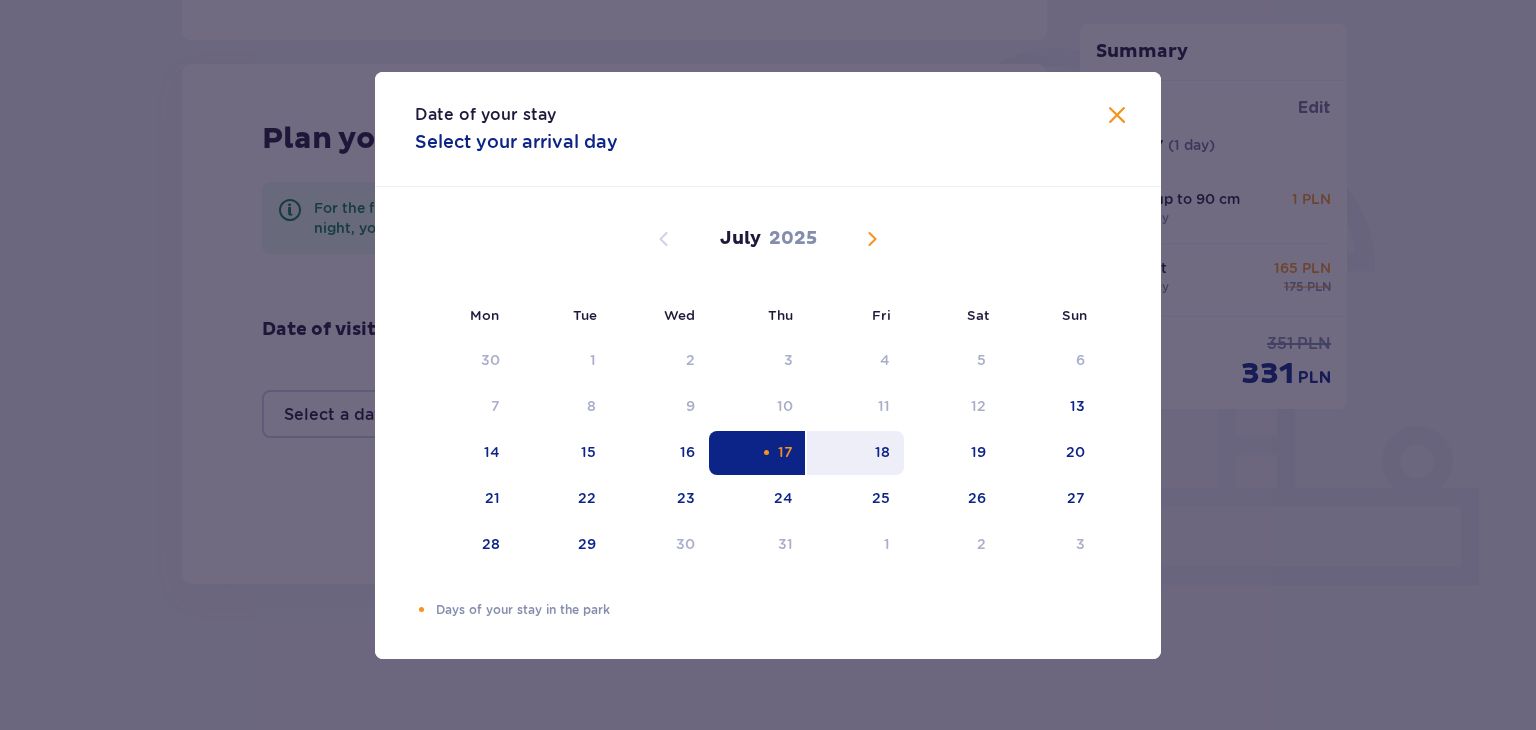 click on "18" at bounding box center [882, 452] 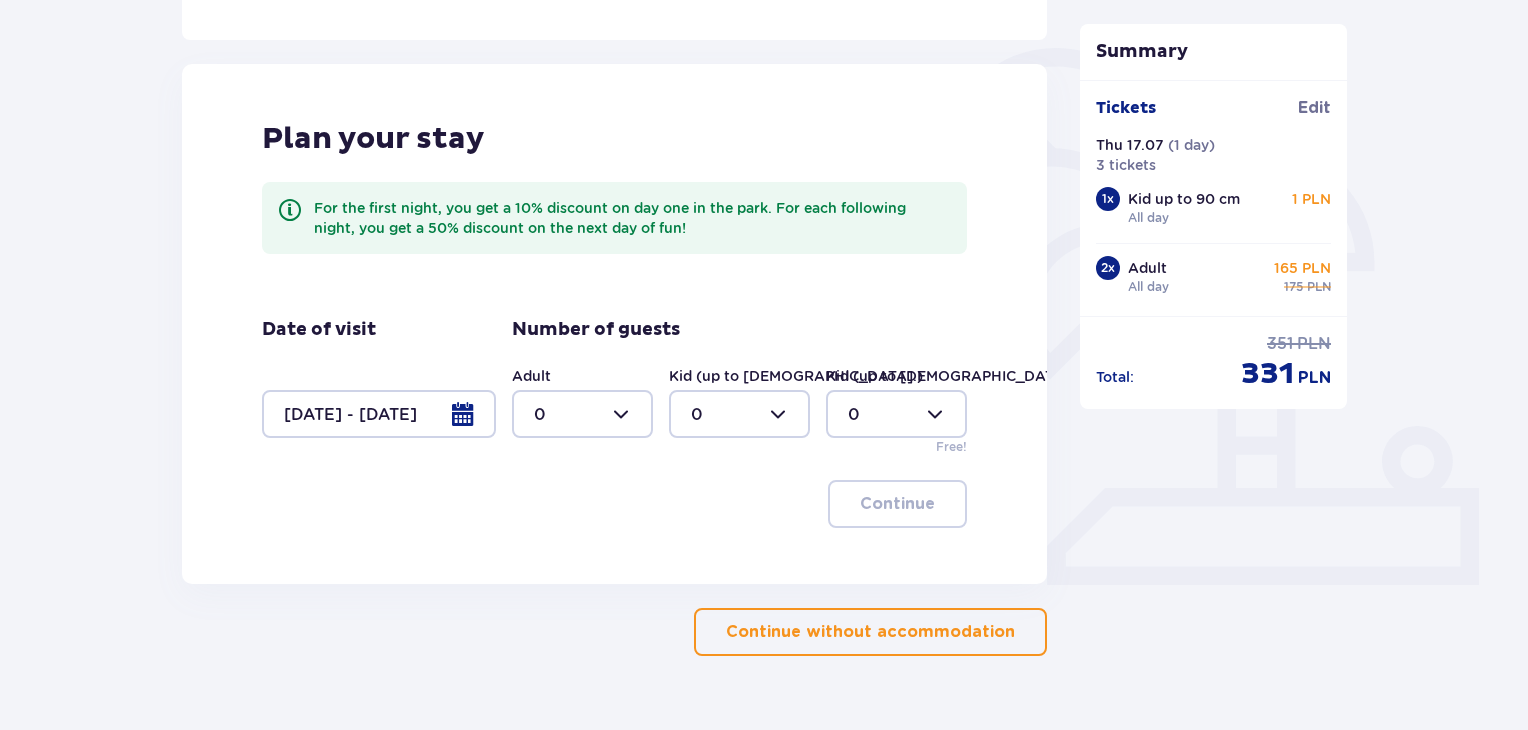 click at bounding box center (582, 414) 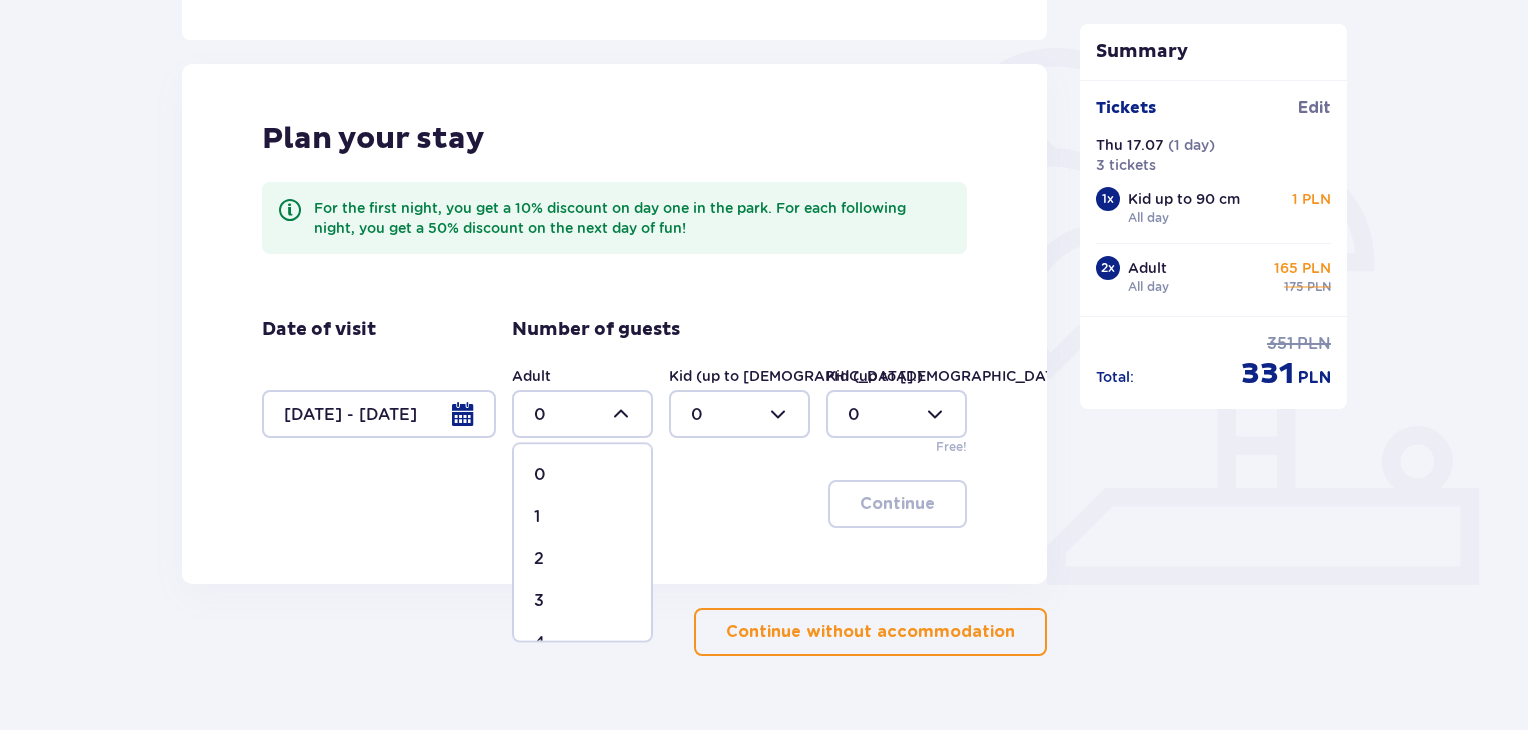 click on "2" at bounding box center [582, 559] 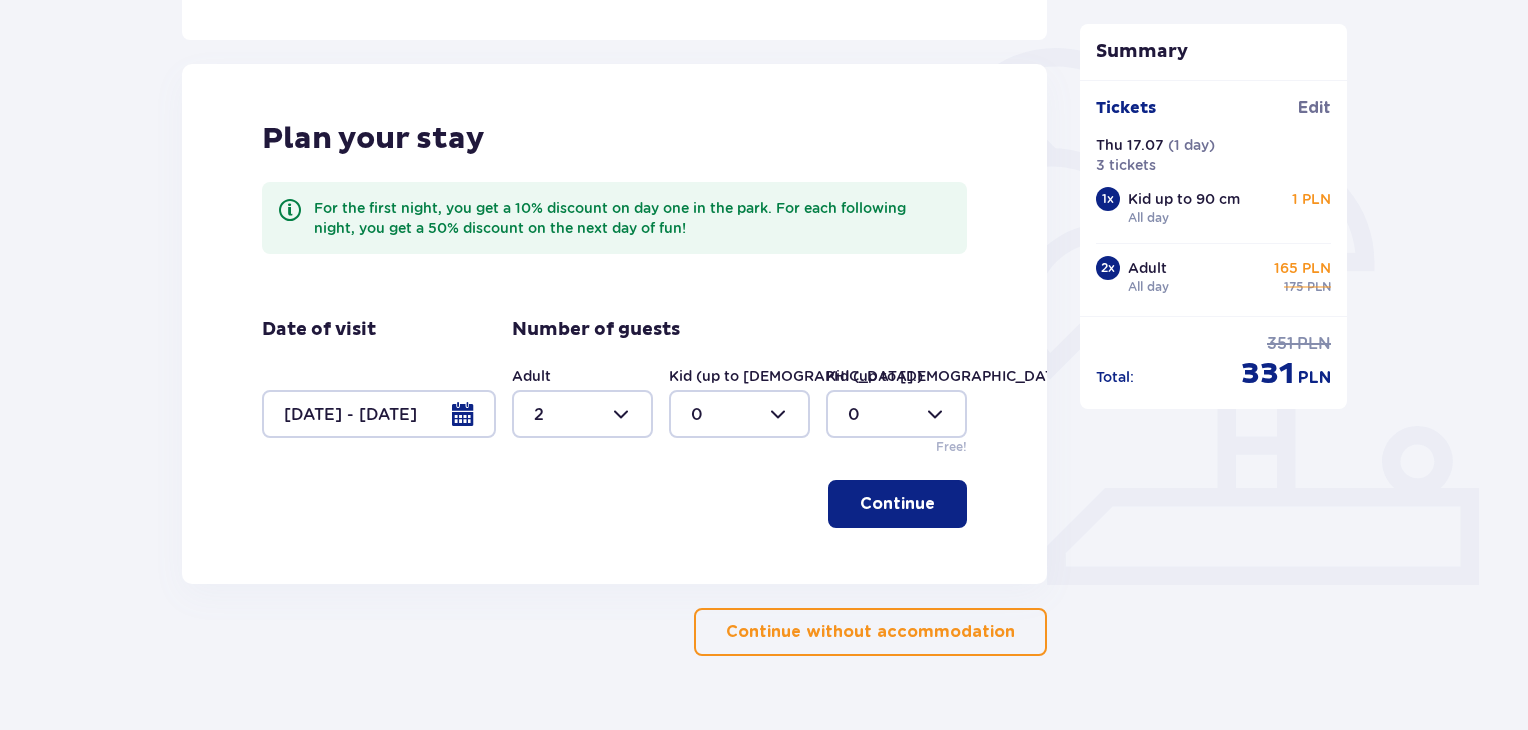 click at bounding box center [896, 414] 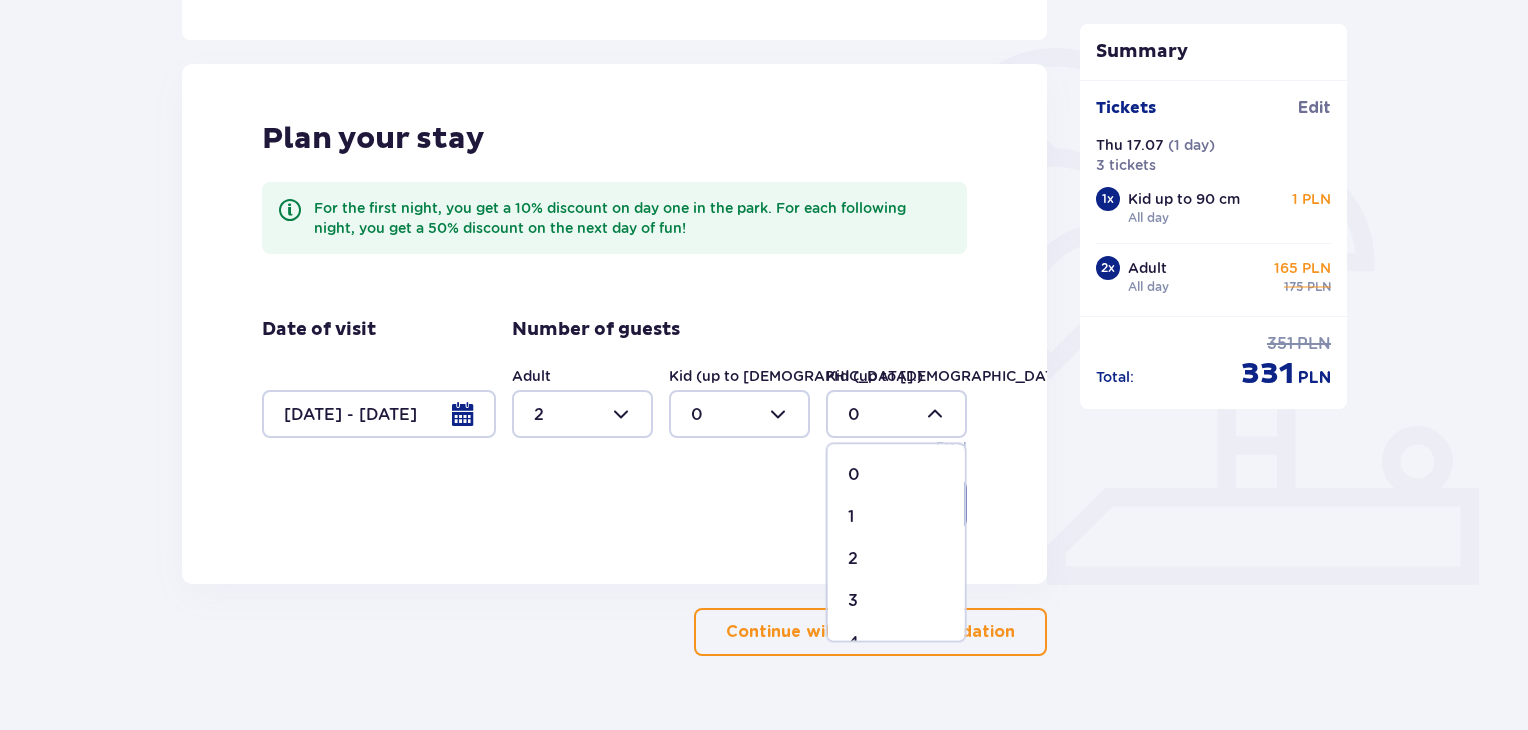 click on "1" at bounding box center (896, 517) 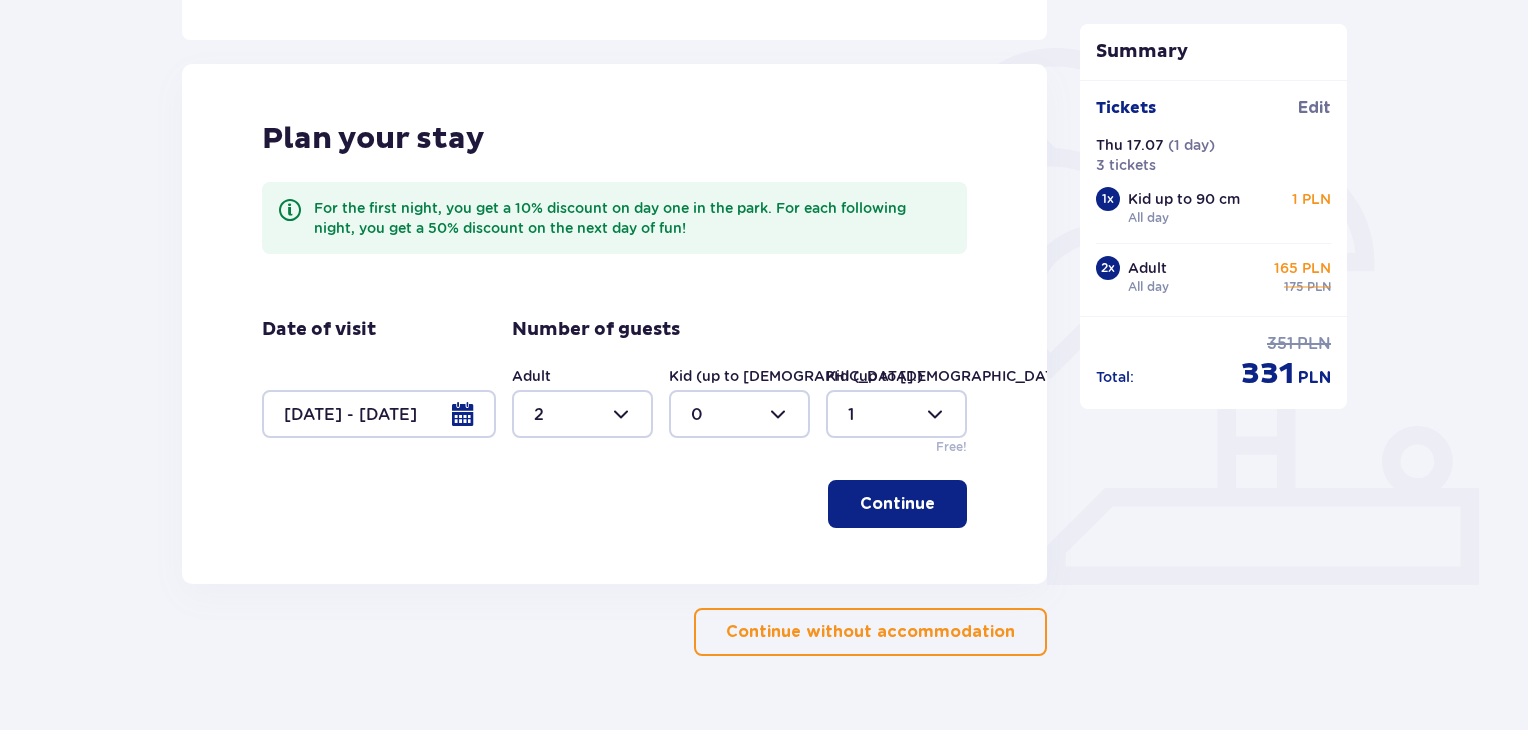click on "Continue" at bounding box center [897, 504] 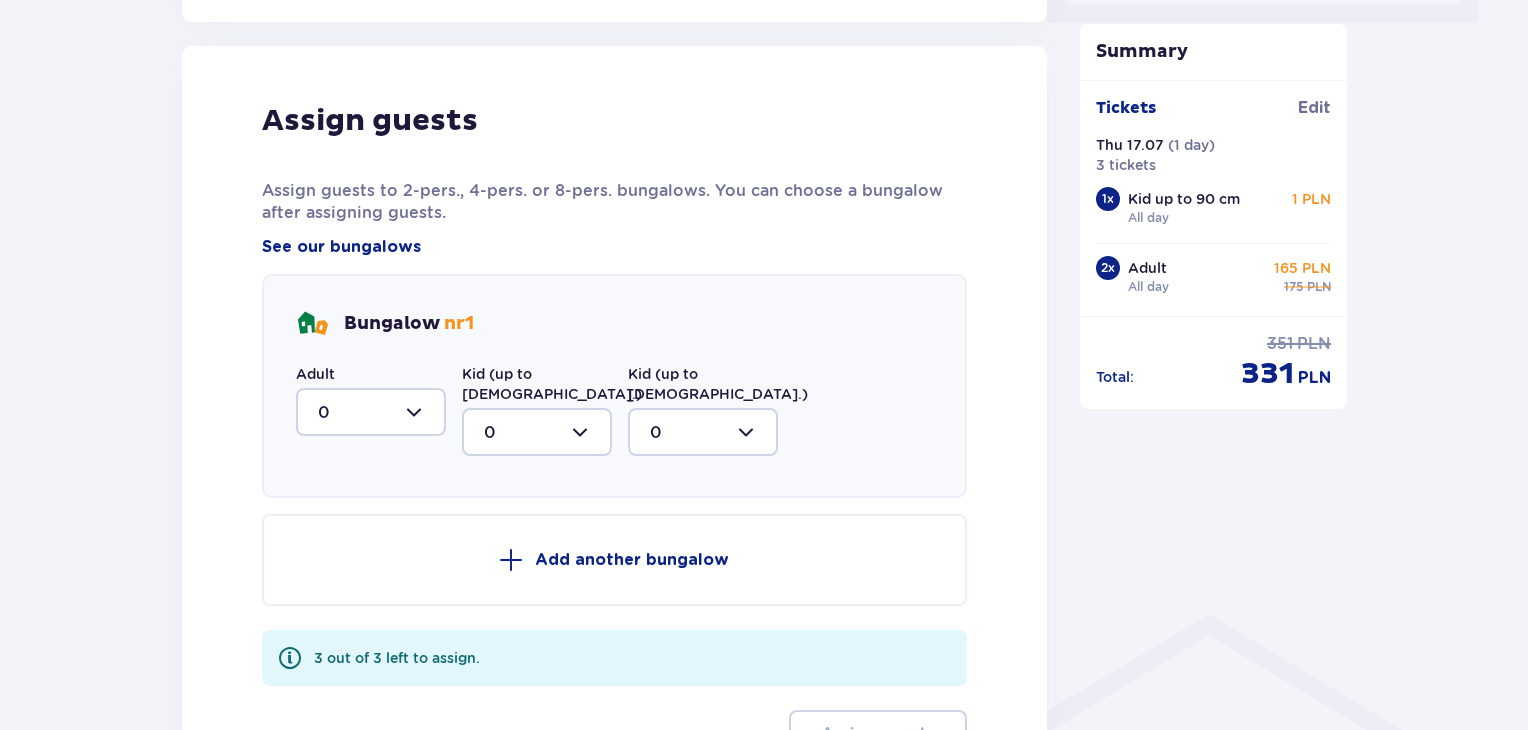 scroll, scrollTop: 1032, scrollLeft: 0, axis: vertical 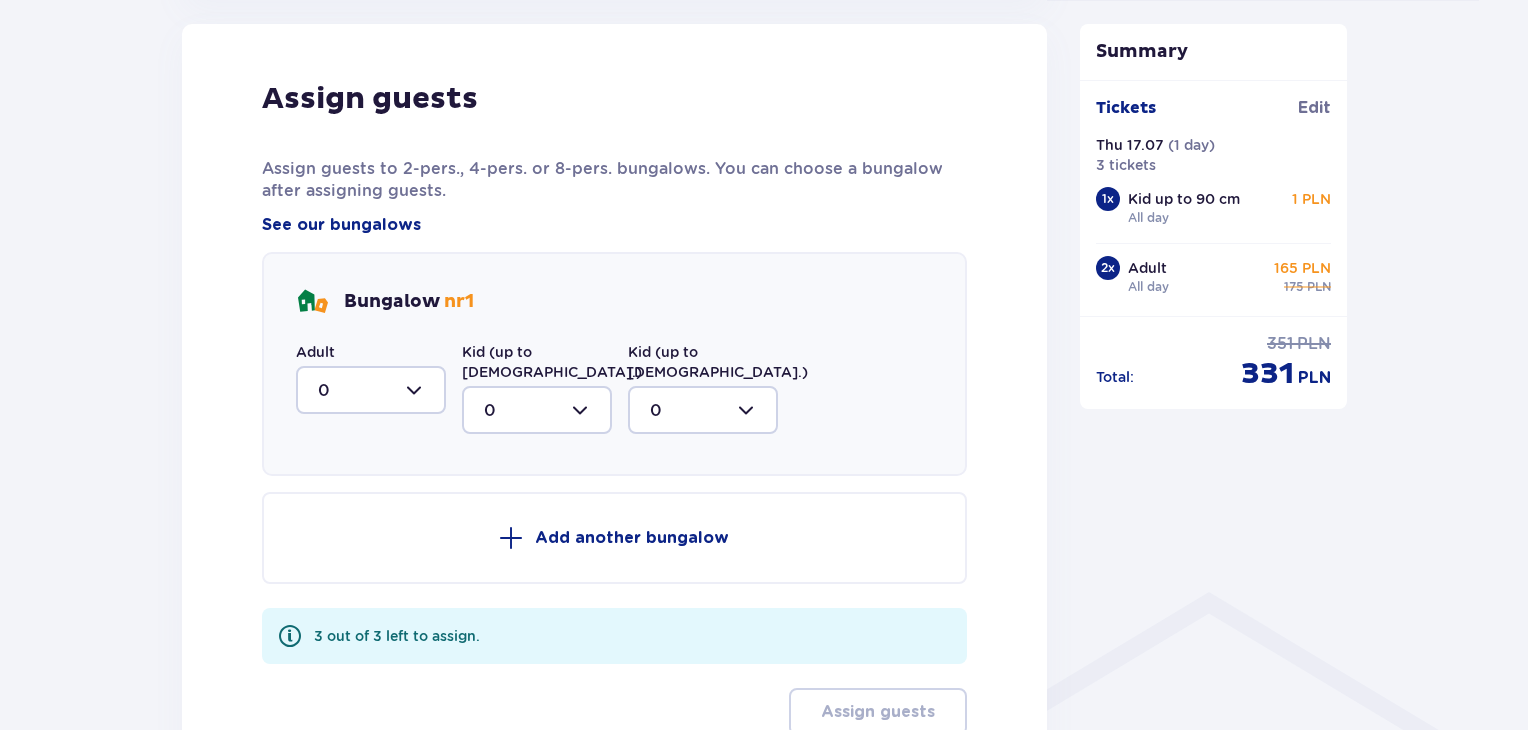 click at bounding box center (371, 390) 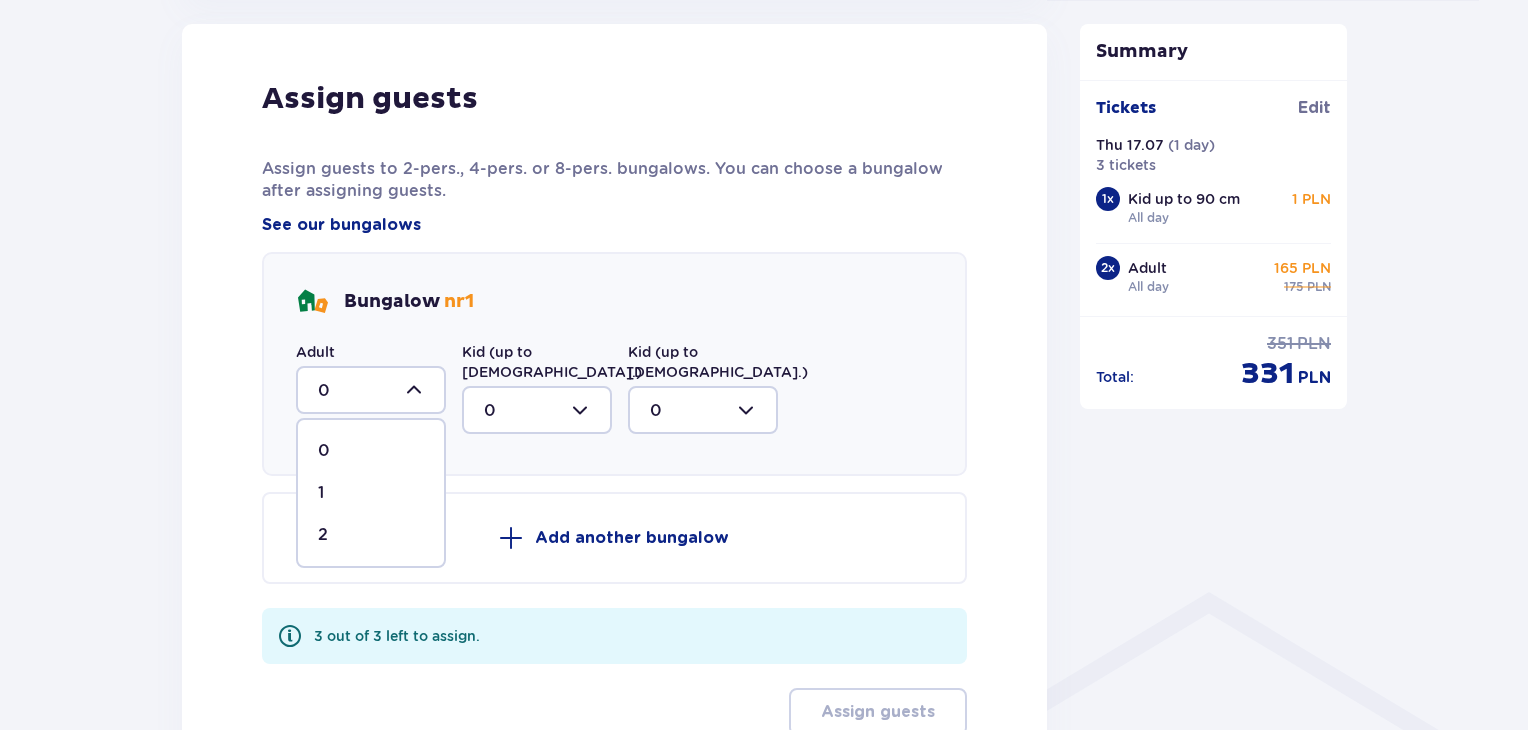 click on "2" at bounding box center [371, 535] 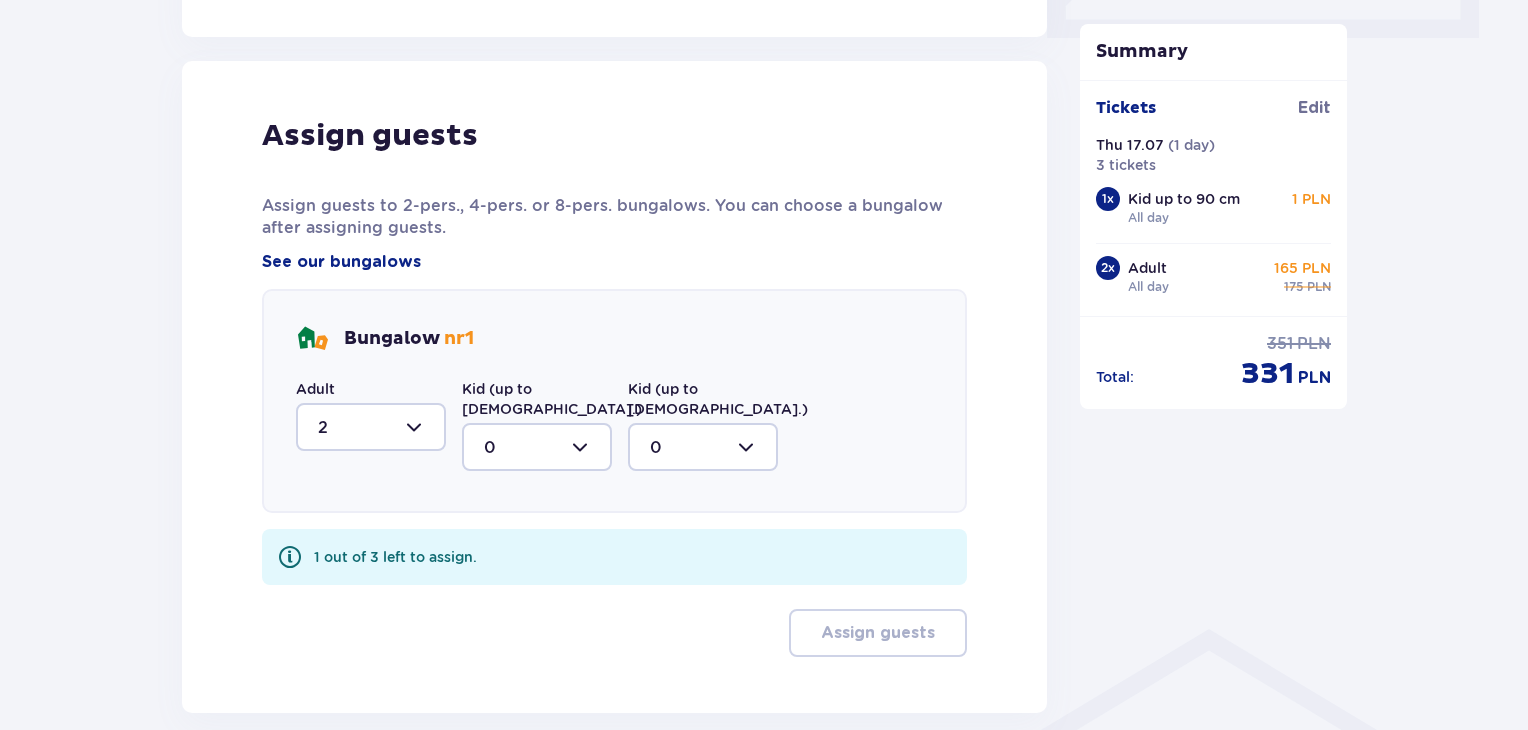 scroll, scrollTop: 1003, scrollLeft: 0, axis: vertical 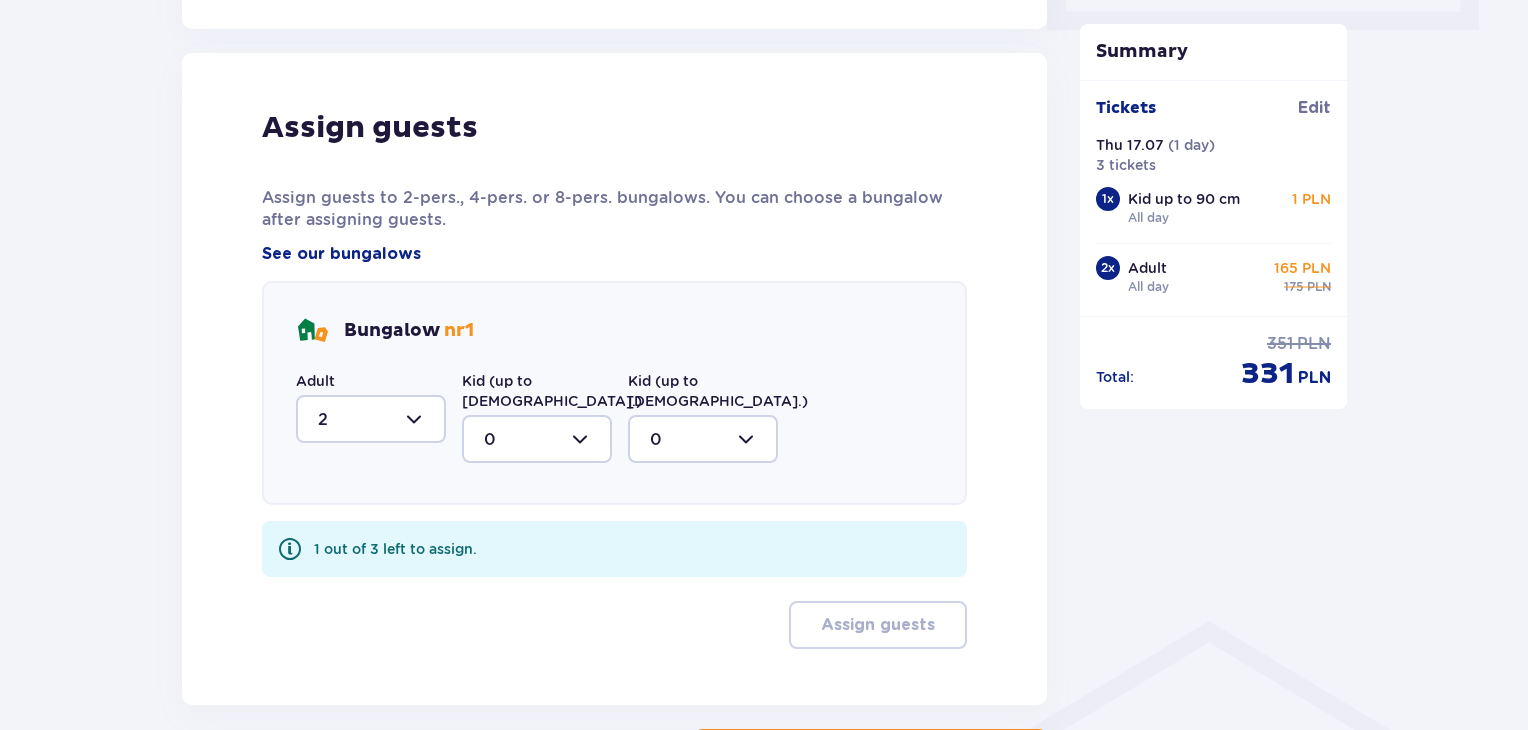 click at bounding box center [537, 439] 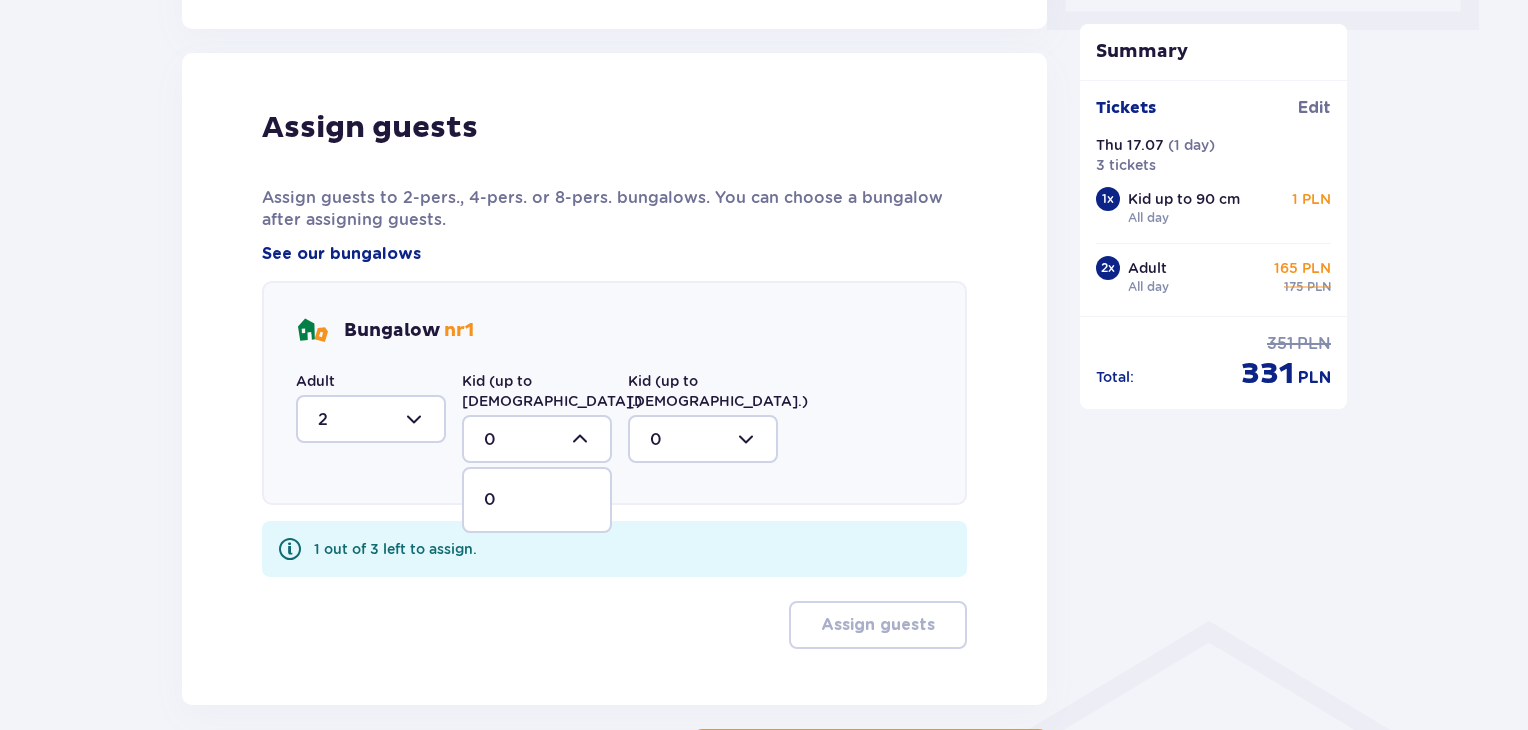 click at bounding box center [537, 439] 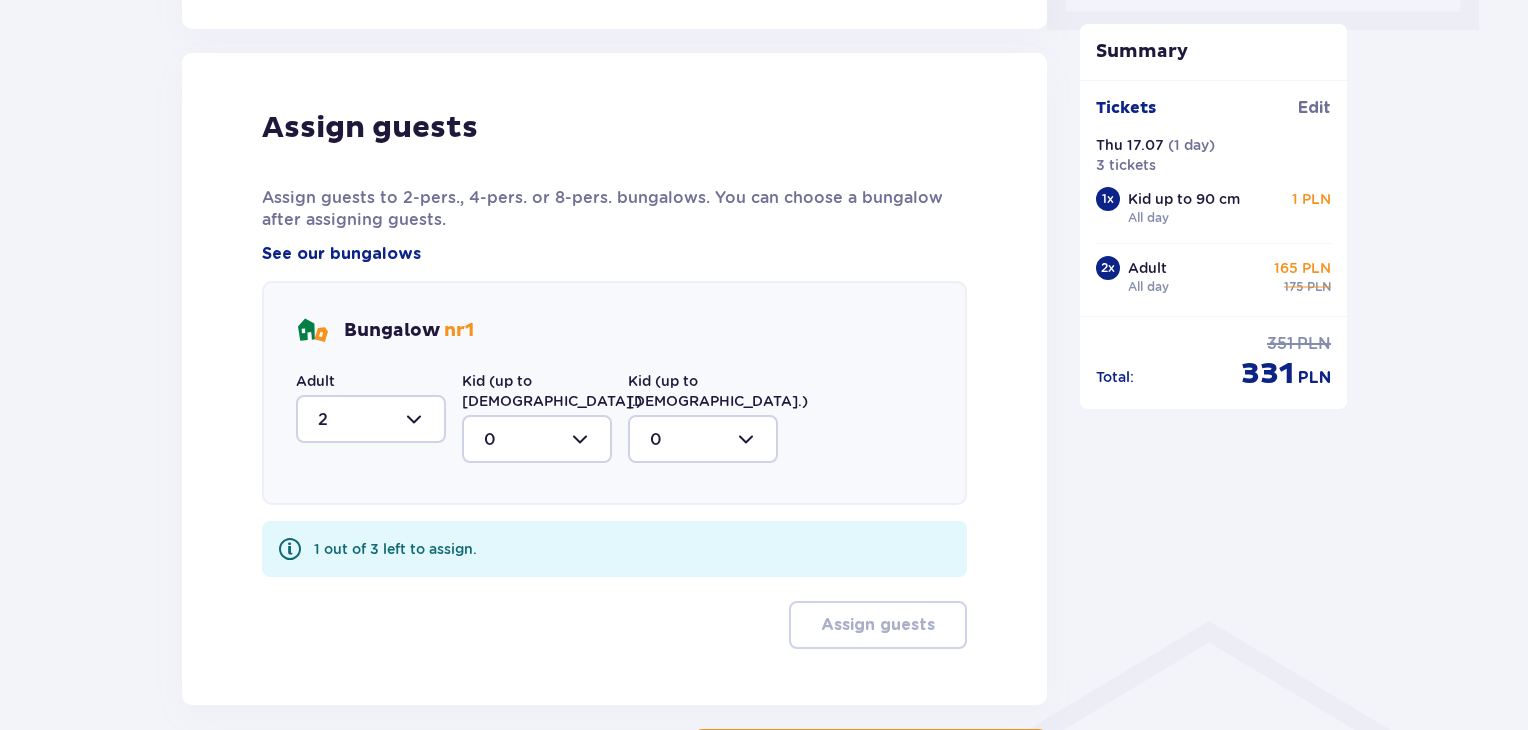 click at bounding box center [703, 439] 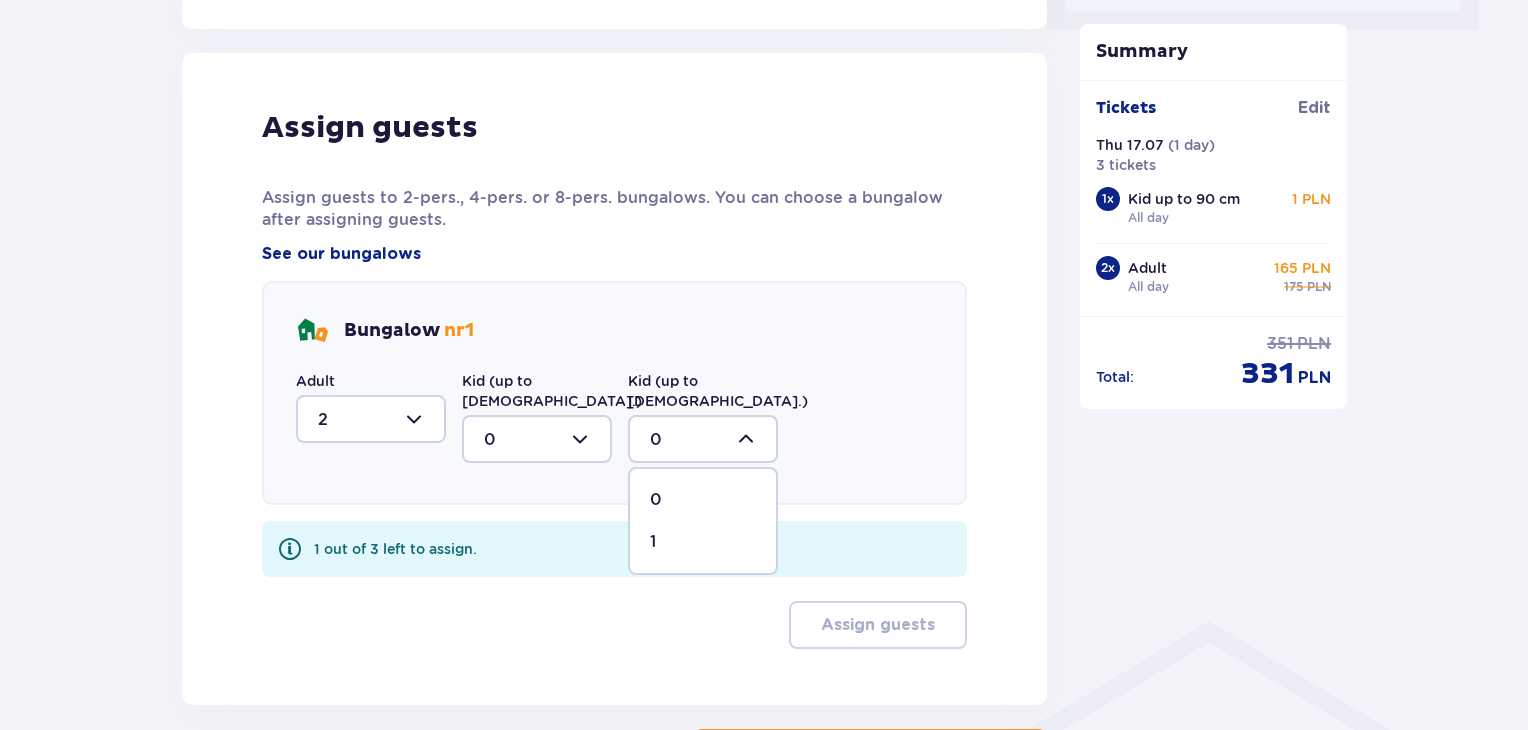 click on "1" at bounding box center [703, 542] 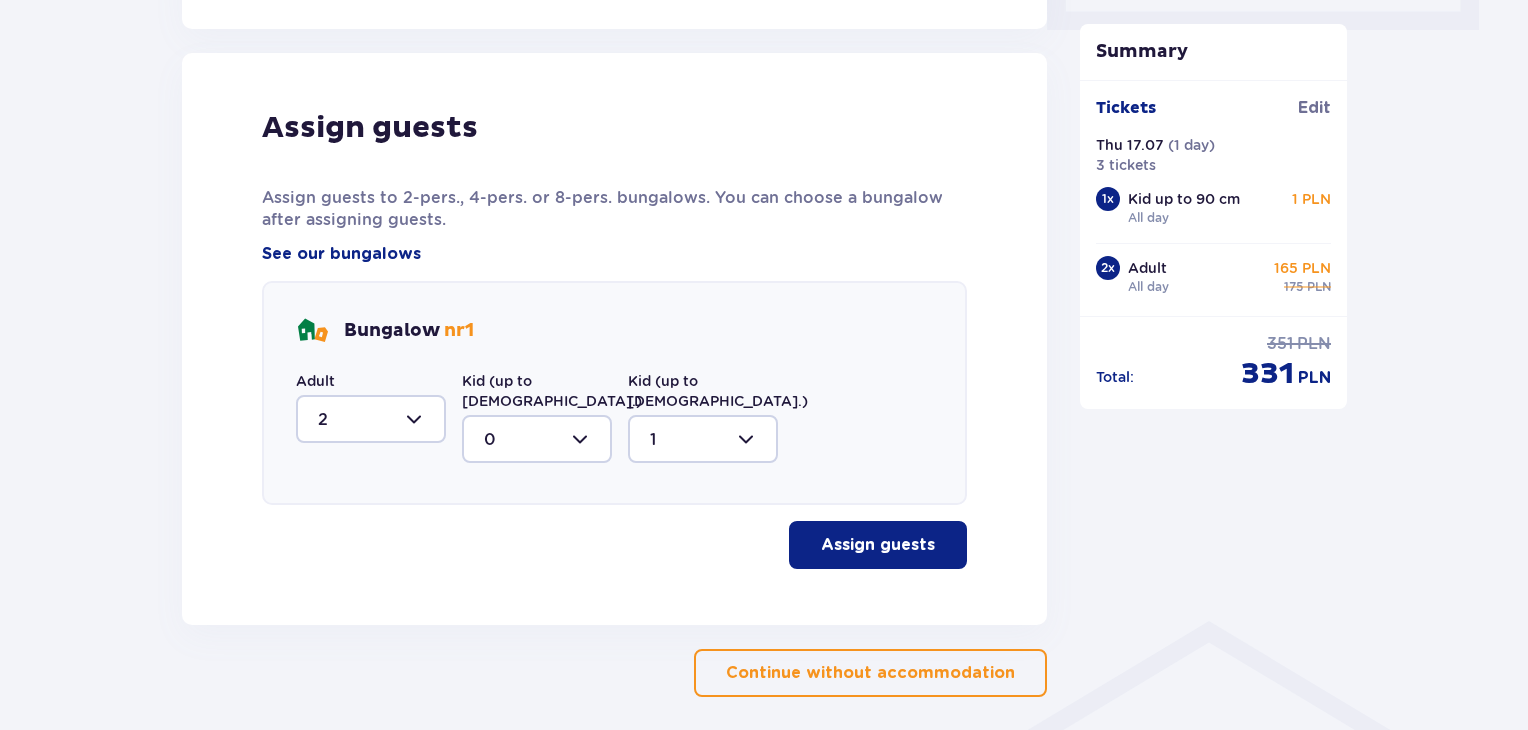 click on "Assign guests" at bounding box center [878, 545] 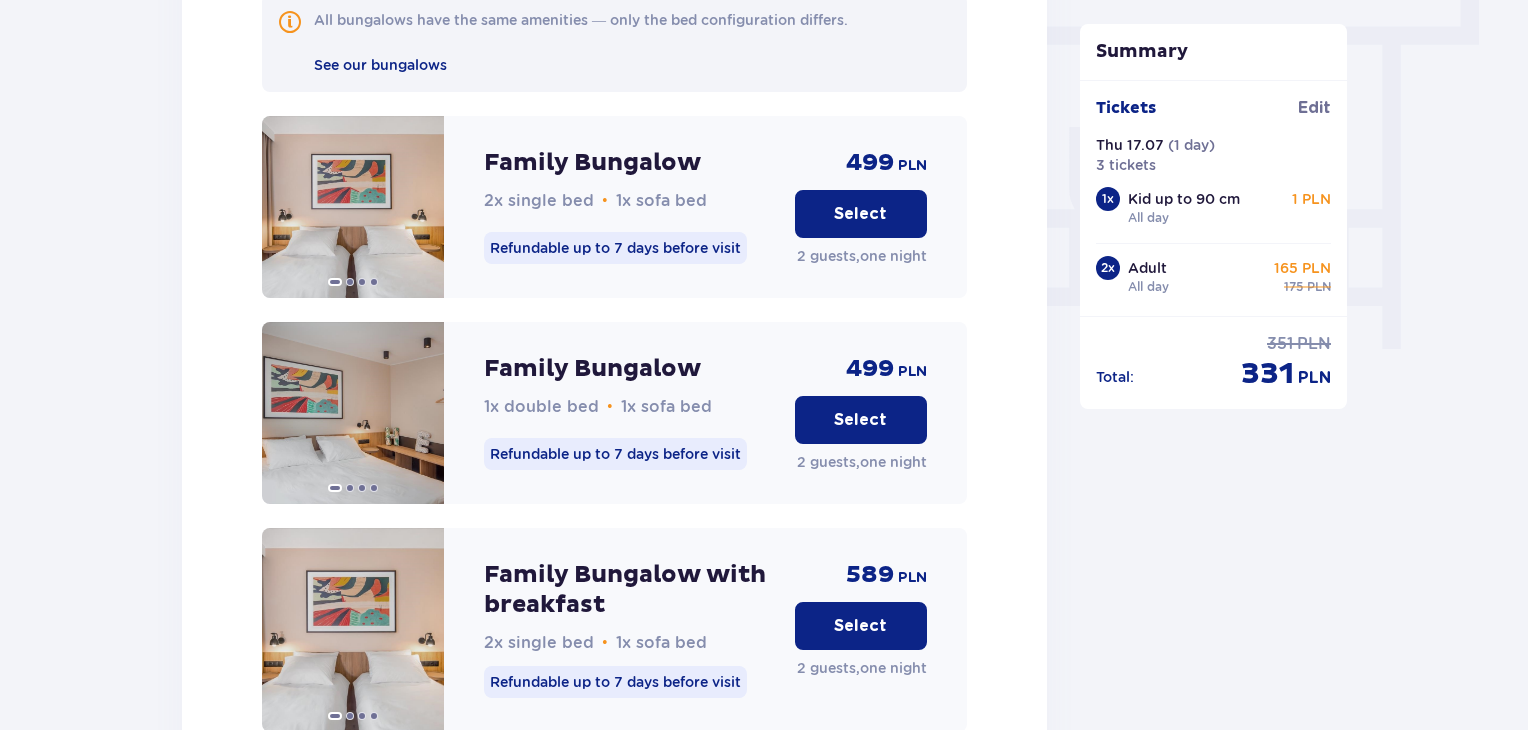scroll, scrollTop: 1800, scrollLeft: 0, axis: vertical 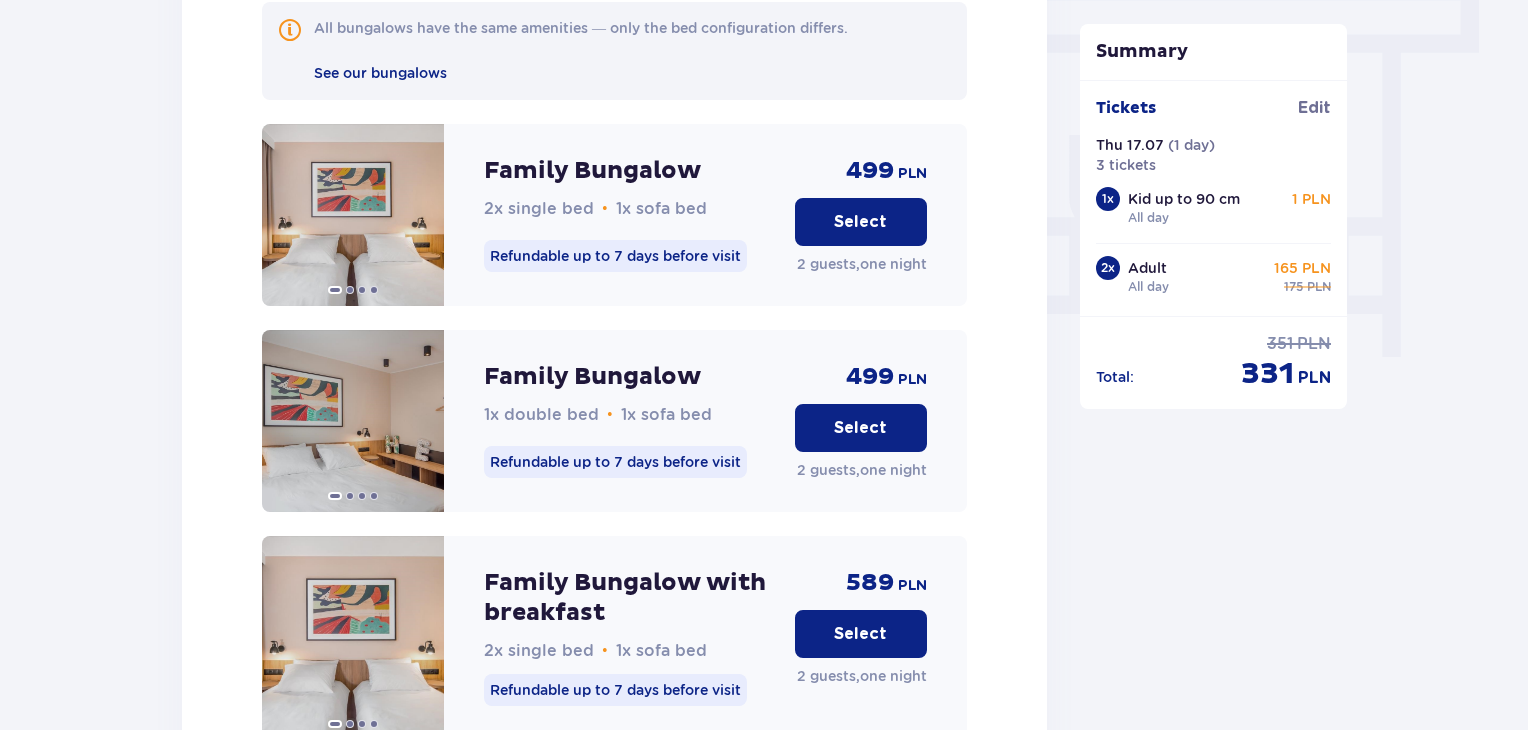 click on "Select" at bounding box center [860, 428] 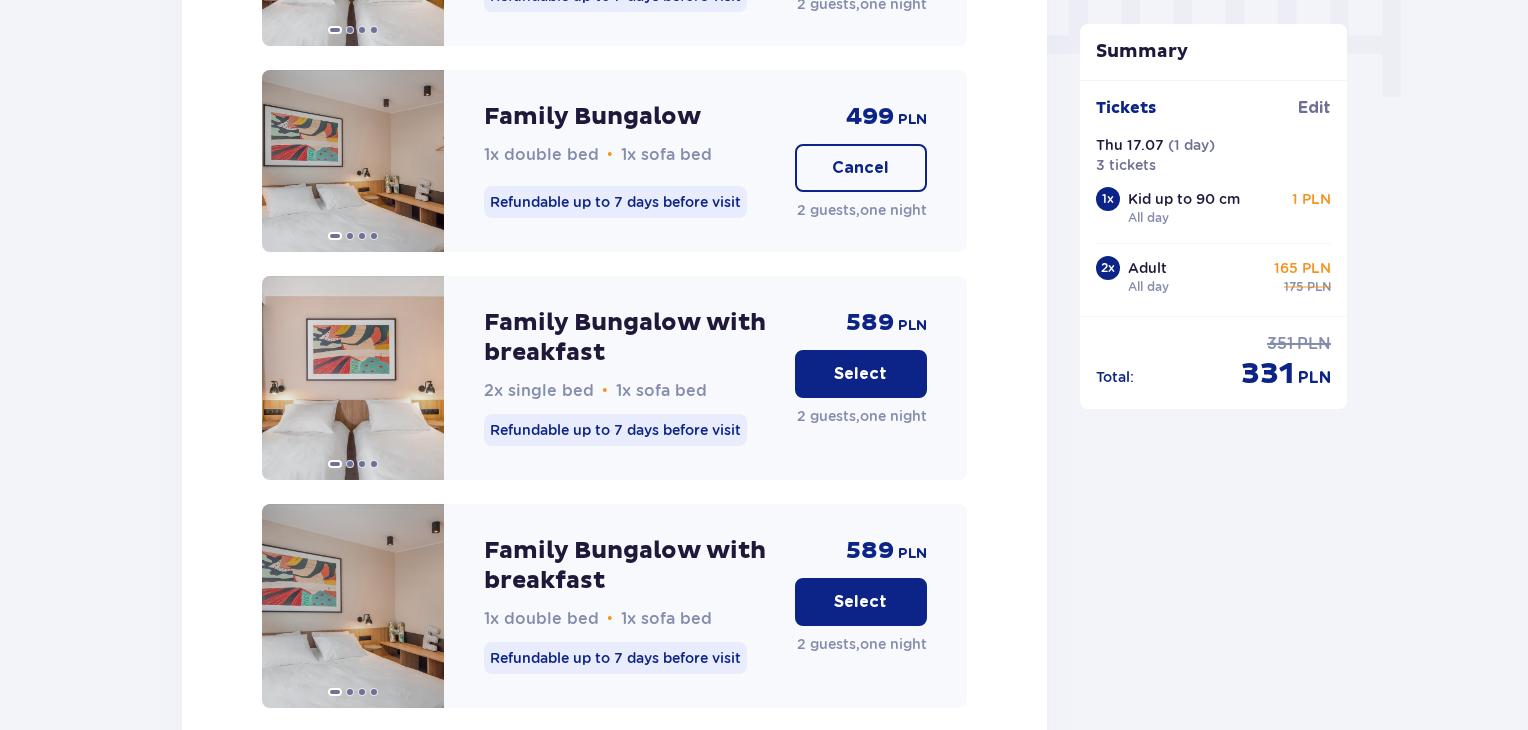 scroll, scrollTop: 2070, scrollLeft: 0, axis: vertical 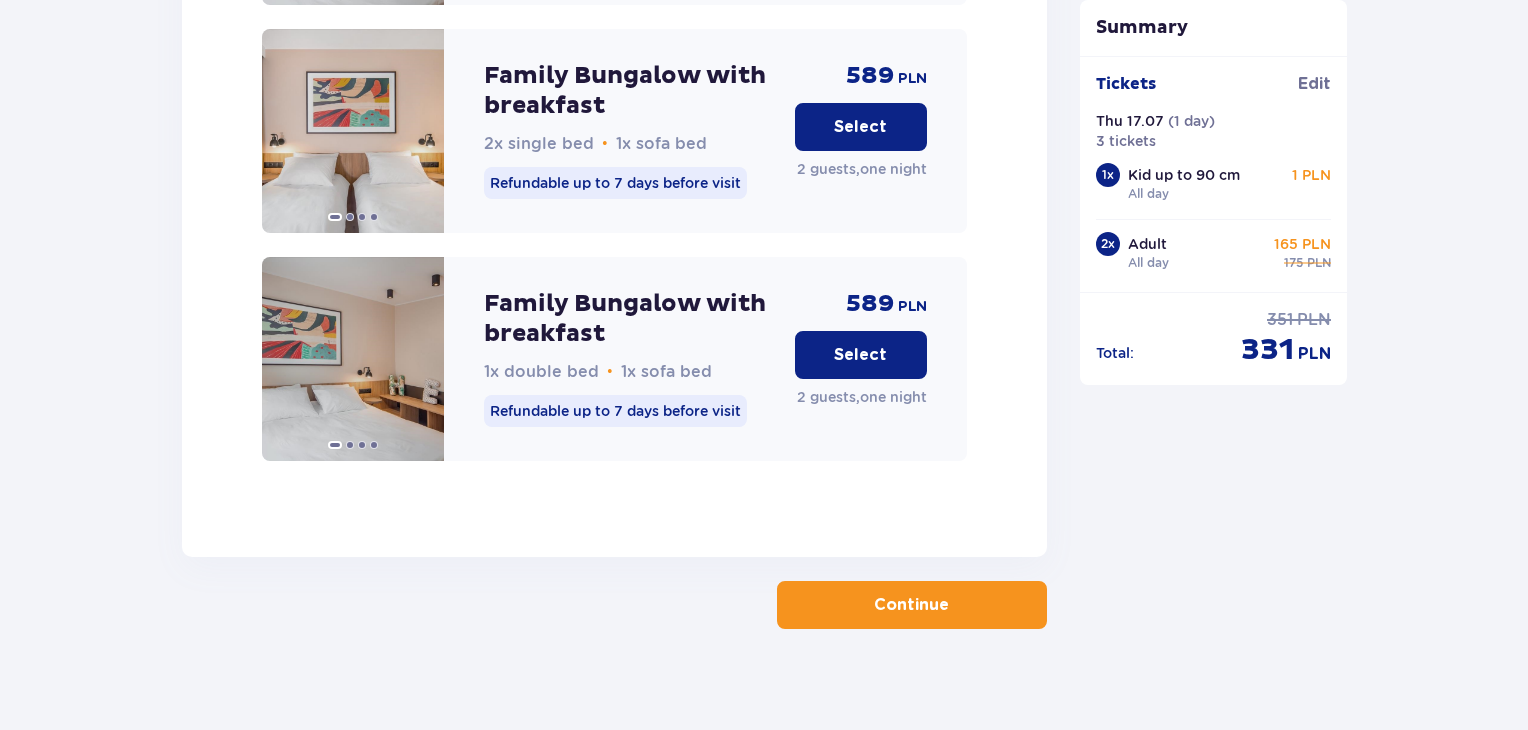 click on "Continue" at bounding box center (911, 605) 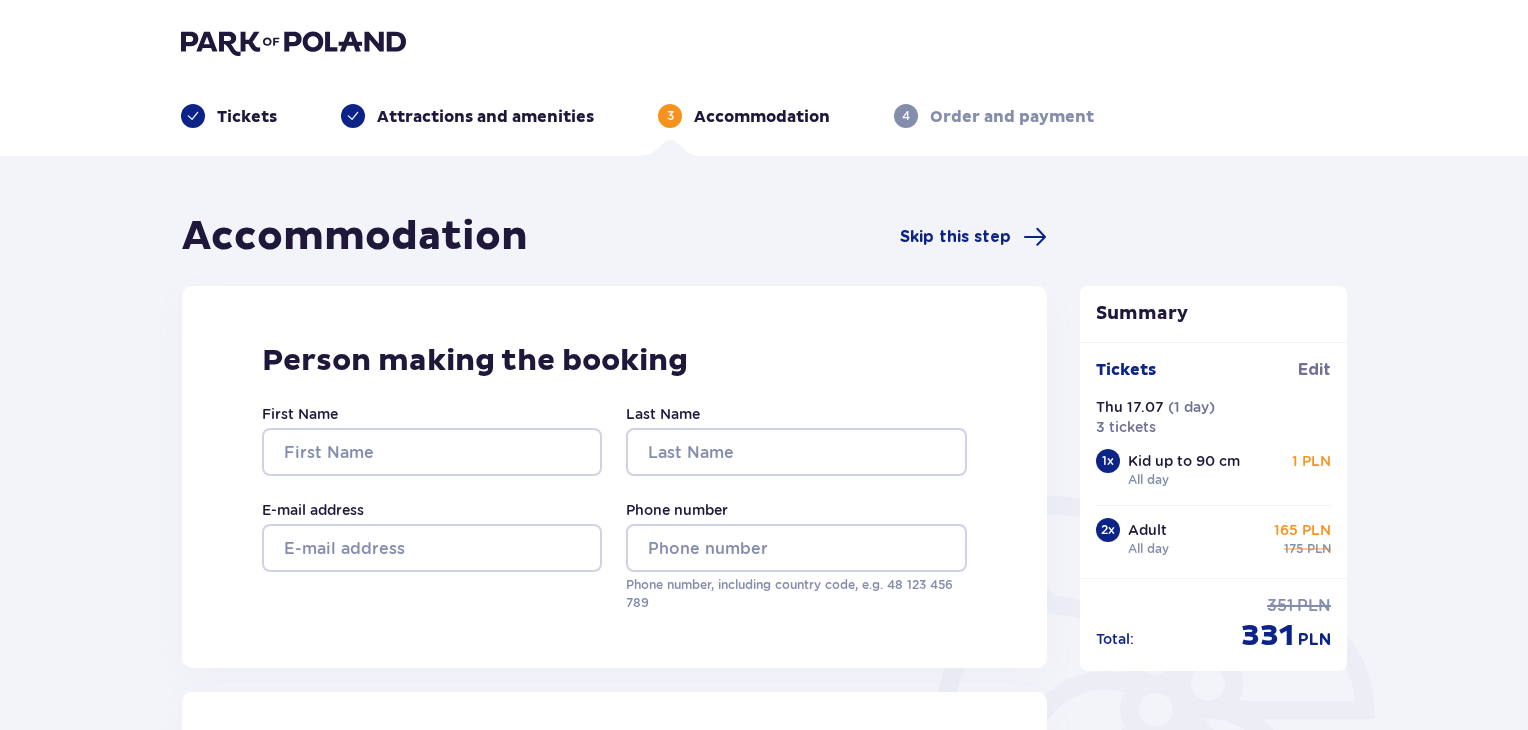 scroll, scrollTop: 0, scrollLeft: 0, axis: both 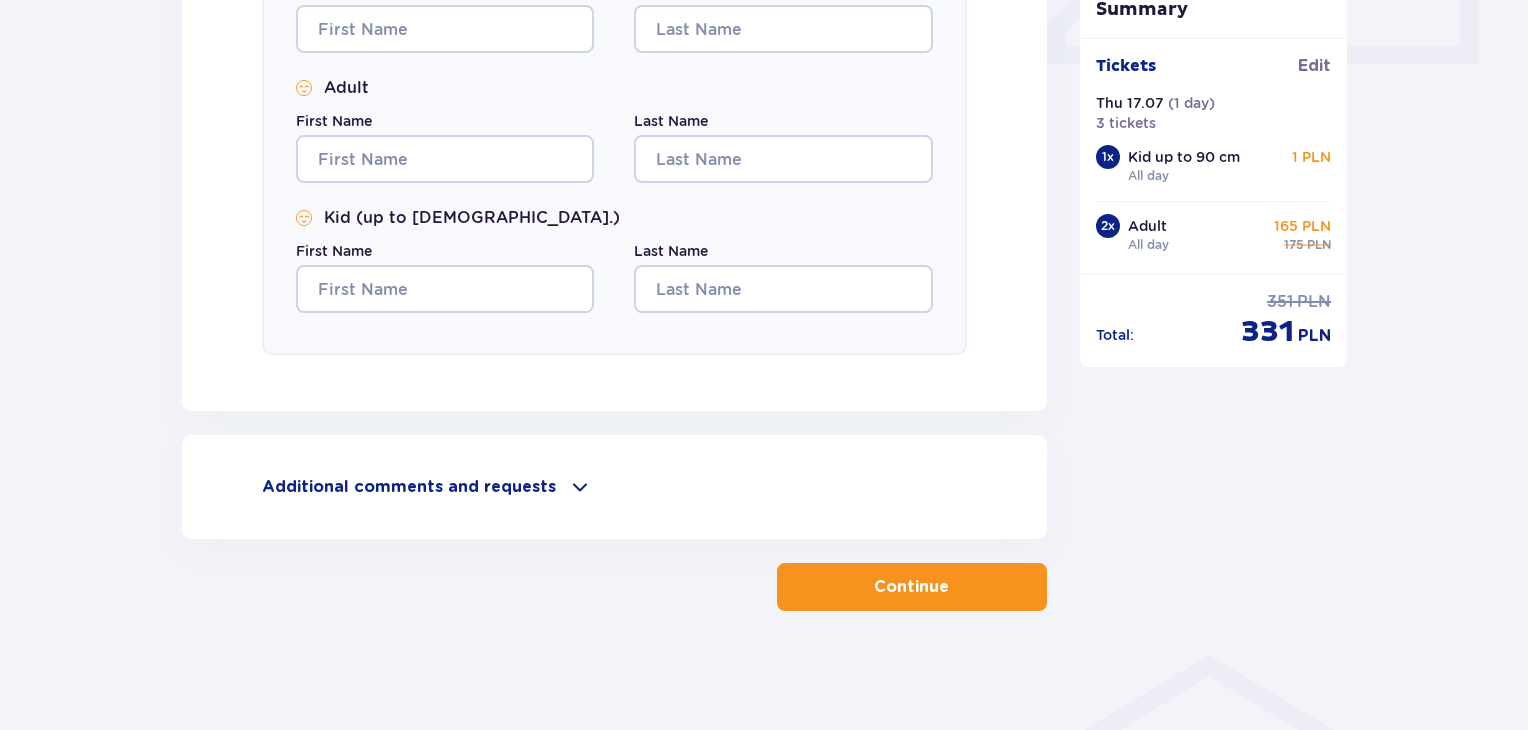 click on "Continue" at bounding box center [911, 587] 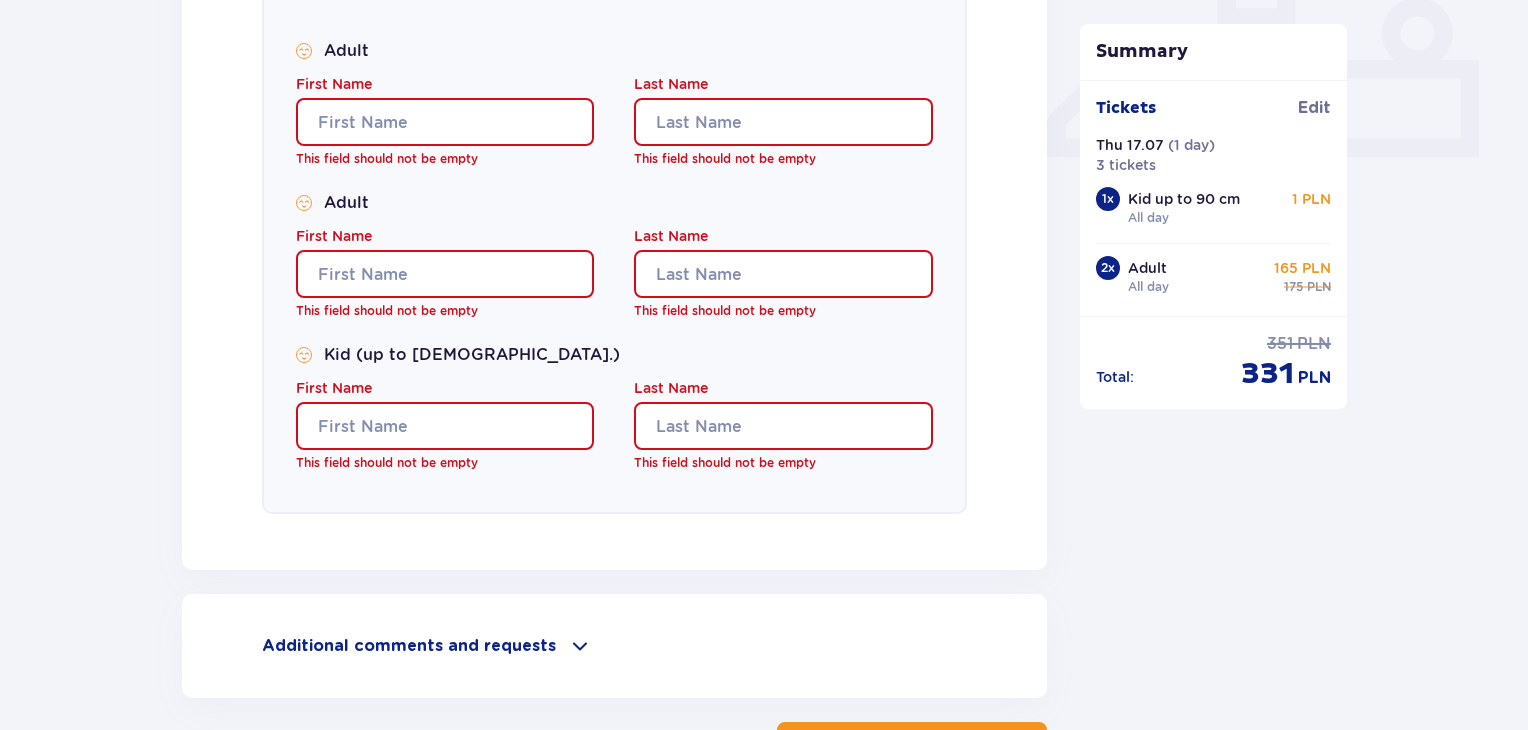 scroll, scrollTop: 873, scrollLeft: 0, axis: vertical 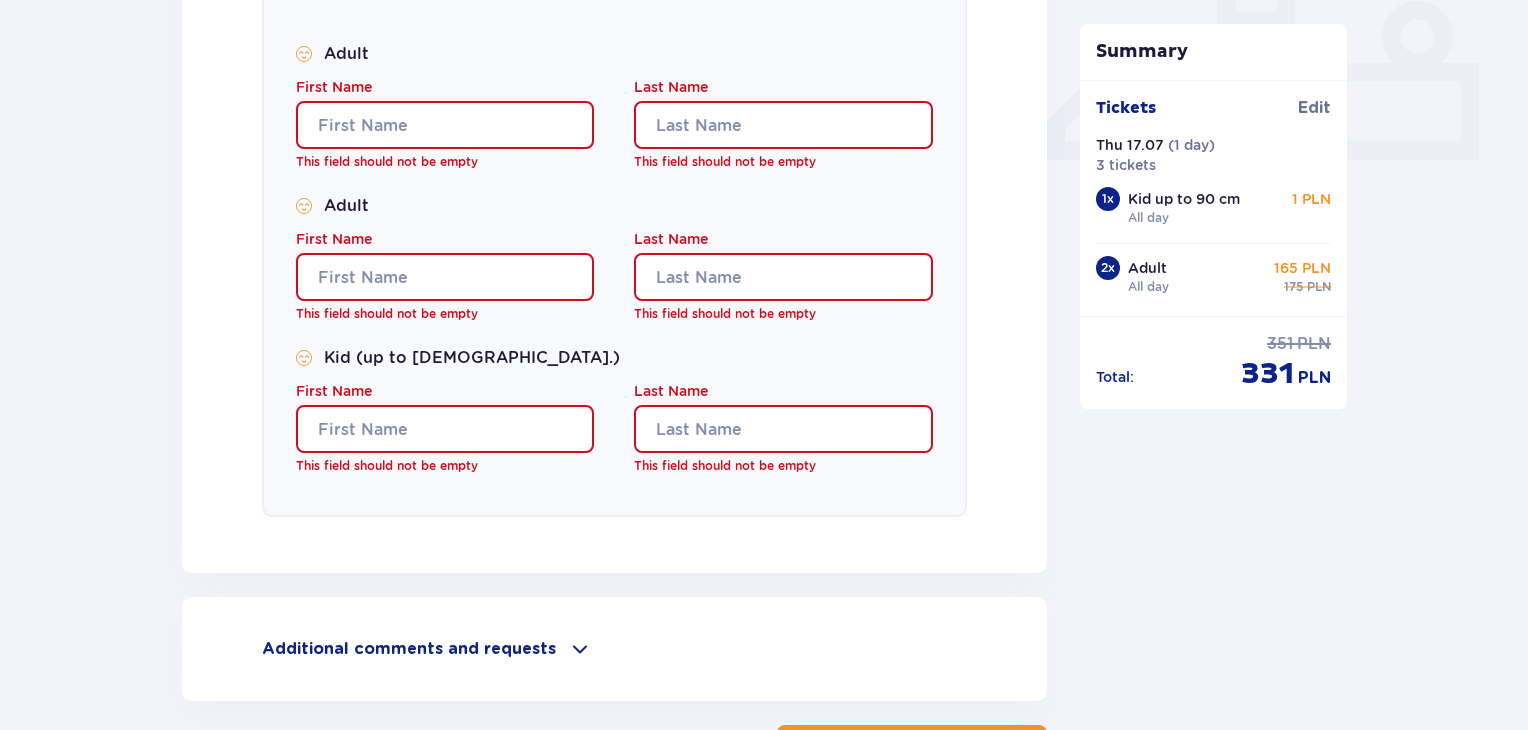 click on "Accommodation Skip this step Person making the booking First Name Last Name E-mail address Phone number Phone number, including country code, e.g. 48 ​123 ​456 ​789 Fill in the details of all guests Bungalow   nr  1 Adult First Name This field should not be empty Last Name This field should not be empty Adult First Name This field should not be empty Last Name This field should not be empty Kid (up to [DEMOGRAPHIC_DATA].) First Name This field should not be empty Last Name This field should not be empty Additional comments and requests Can we help you with anything else? Let us know! We will do our best to make your stay with us special. 0  /  500 Continue Summary Tickets Edit Thu 17.07   ( 1 day ) 3 tickets 1 x Kid up to 90 cm All day 1 PLN 2 x Adult All day 165 PLN 175 PLN Total : 351 PLN 331 PLN" at bounding box center [764, 88] 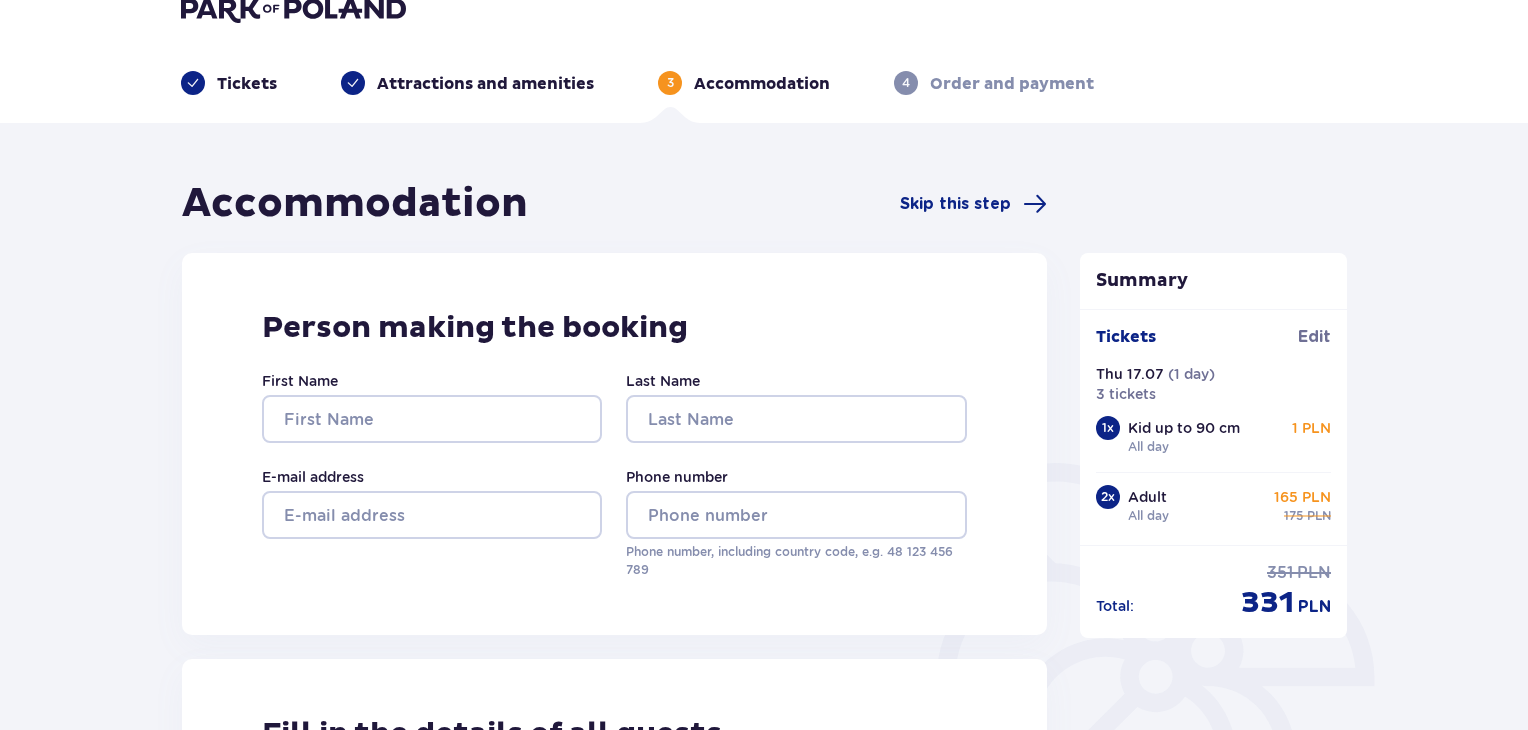 scroll, scrollTop: 0, scrollLeft: 0, axis: both 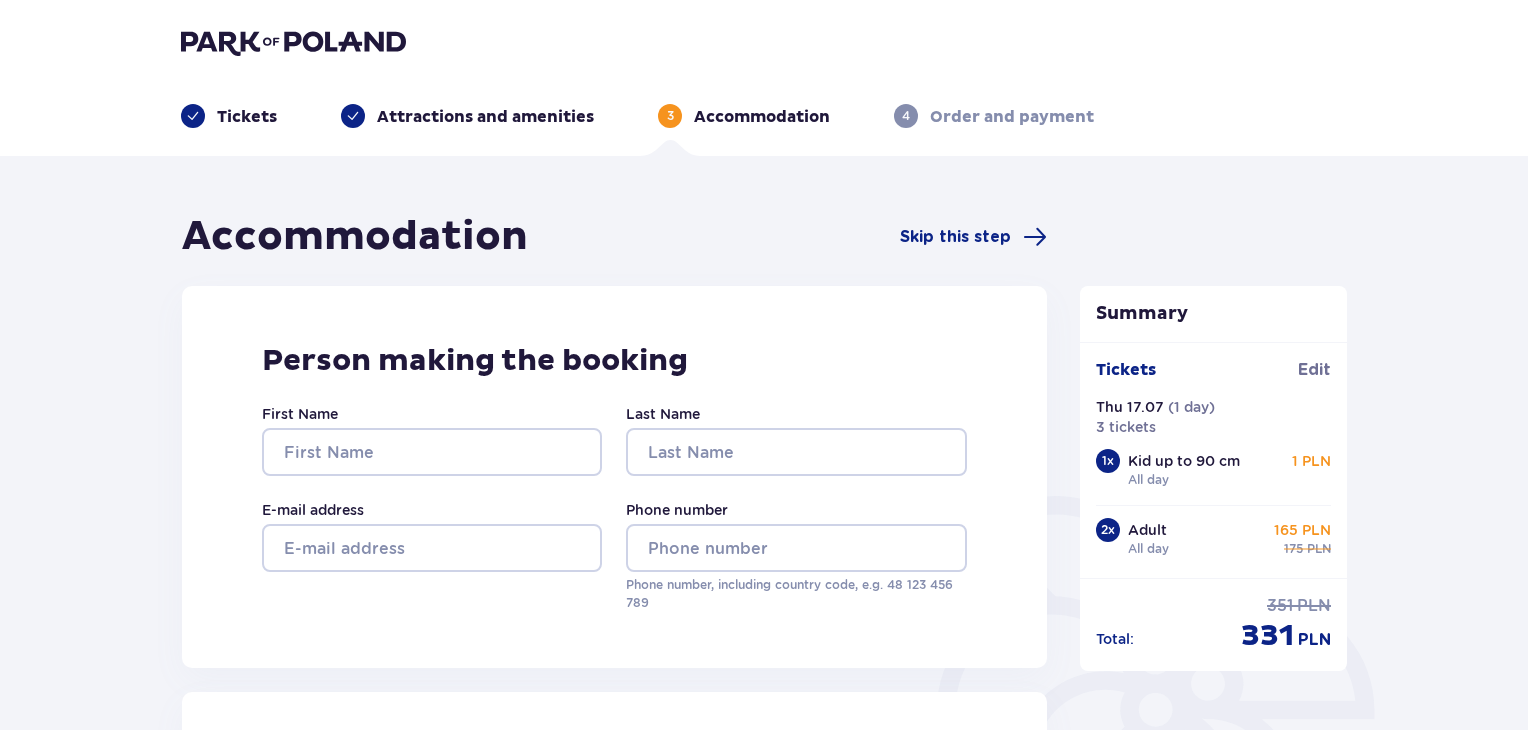 click on "Accommodation Skip this step Person making the booking First Name Last Name E-mail address Phone number Phone number, including country code, e.g. 48 ​123 ​456 ​789 Fill in the details of all guests Bungalow   nr  1 Adult First Name This field should not be empty Last Name This field should not be empty Adult First Name This field should not be empty Last Name This field should not be empty Kid (up to [DEMOGRAPHIC_DATA].) First Name This field should not be empty Last Name This field should not be empty Additional comments and requests Can we help you with anything else? Let us know! We will do our best to make your stay with us special. 0  /  500 Continue Summary Tickets Edit Thu 17.07   ( 1 day ) 3 tickets 1 x Kid up to 90 cm All day 1 PLN 2 x Adult All day 165 PLN 175 PLN Total : 351 PLN 331 PLN" at bounding box center (764, 961) 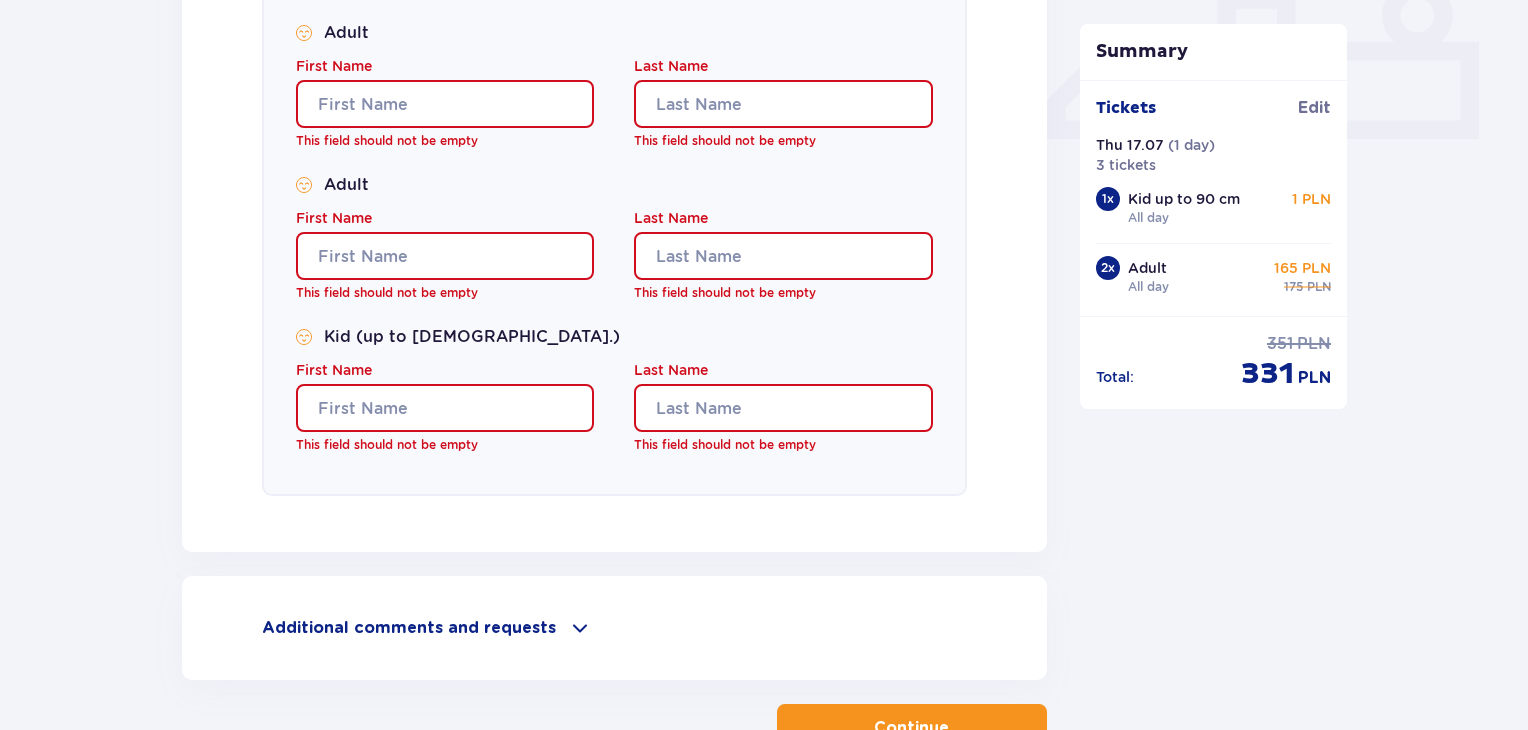 scroll, scrollTop: 1036, scrollLeft: 0, axis: vertical 